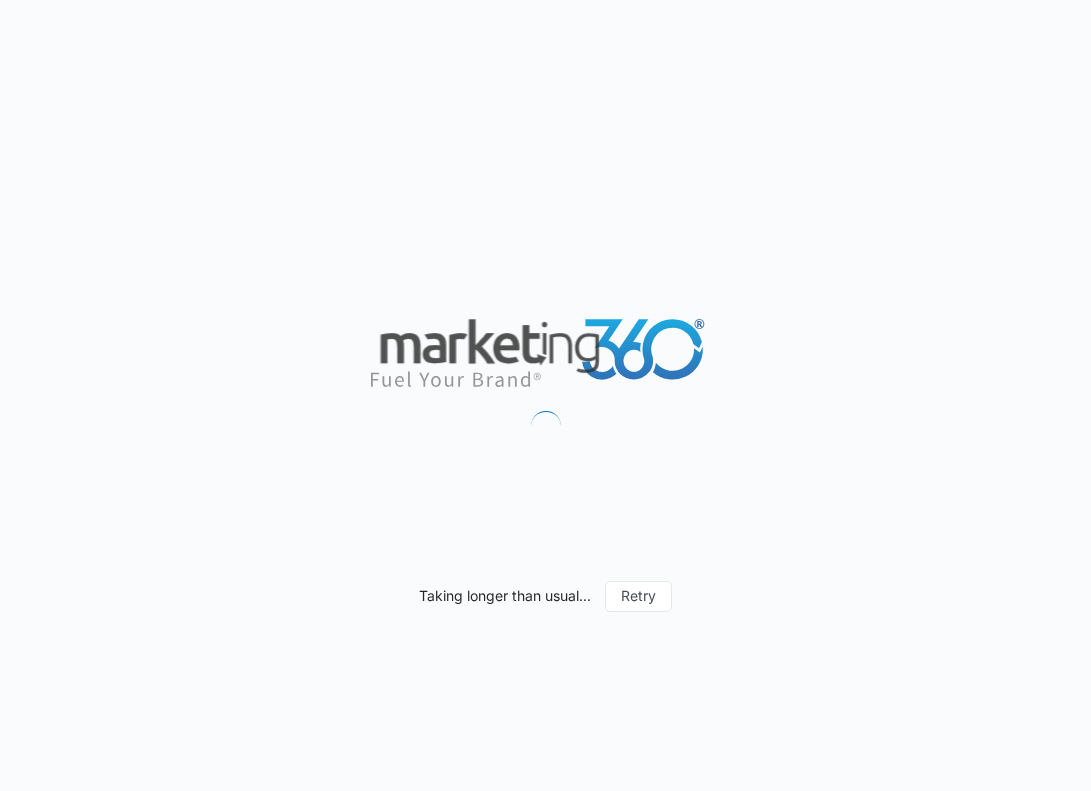 scroll, scrollTop: 0, scrollLeft: 0, axis: both 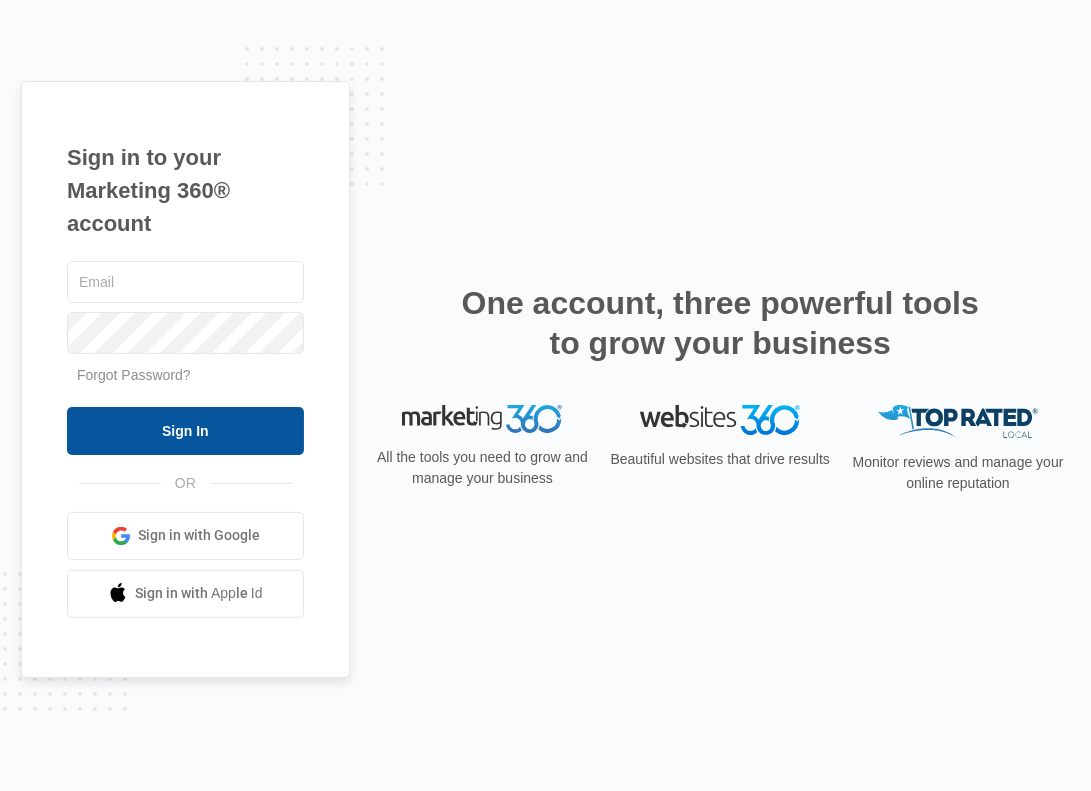 type on "[EMAIL]" 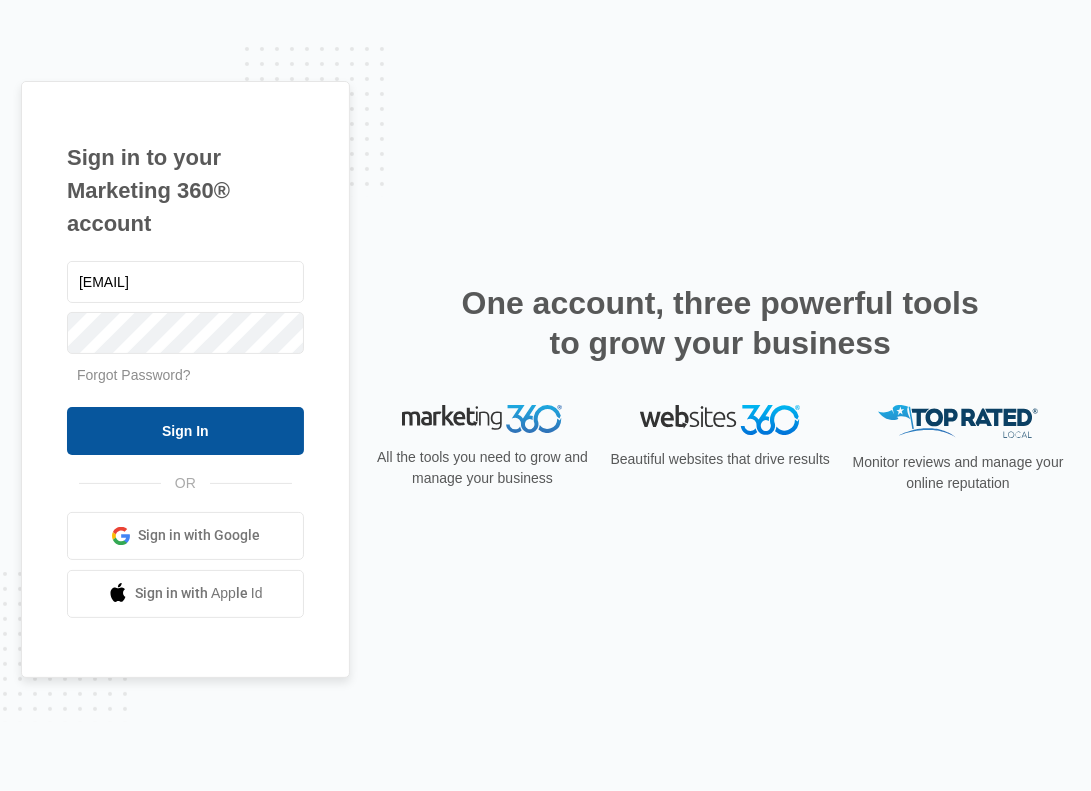 click on "Sign In" at bounding box center (185, 431) 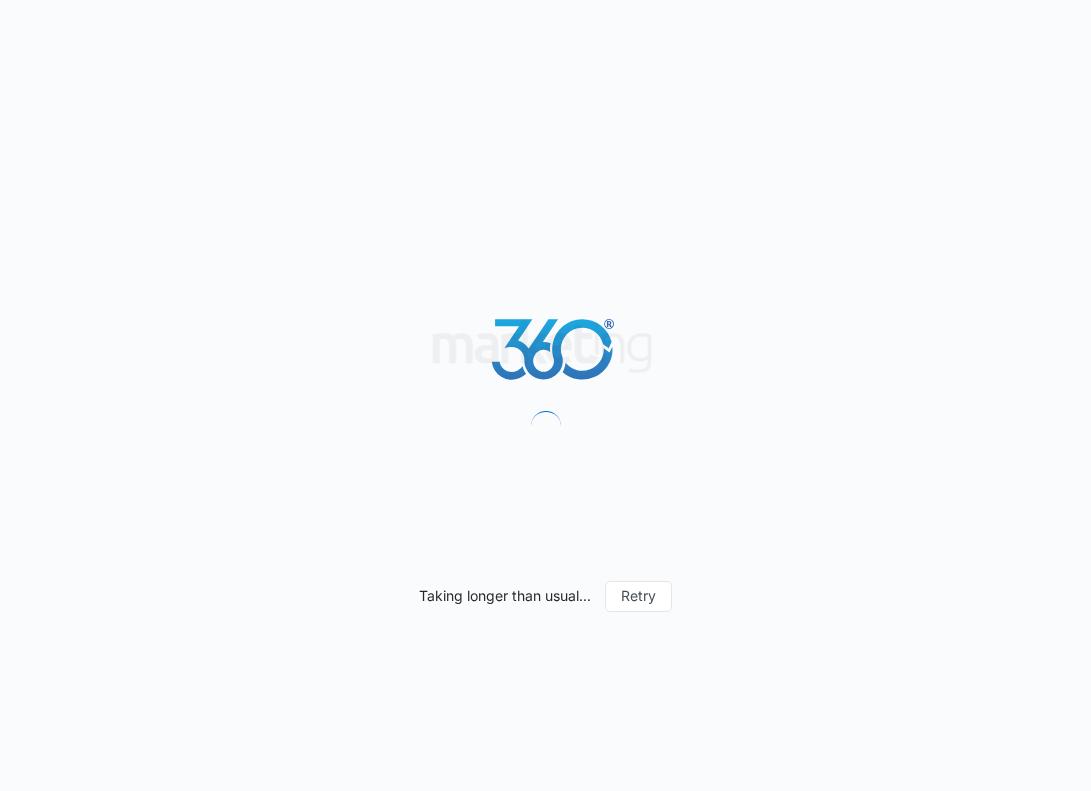 scroll, scrollTop: 0, scrollLeft: 0, axis: both 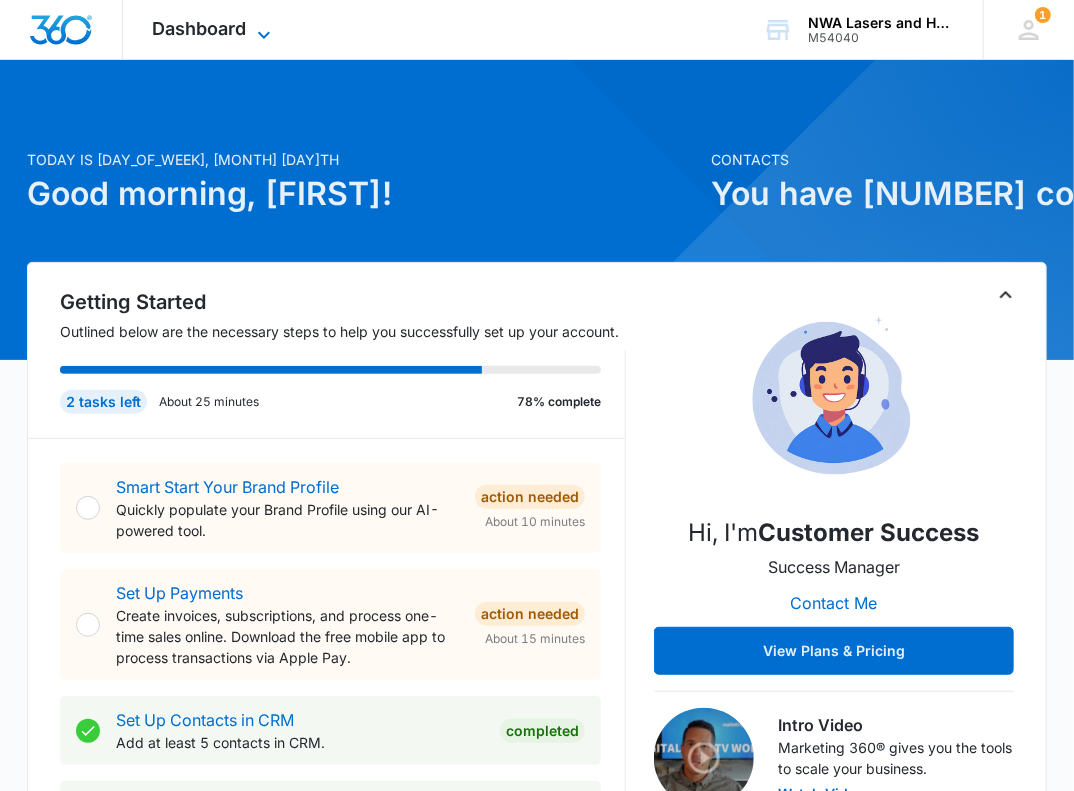 click on "Dashboard" at bounding box center [200, 28] 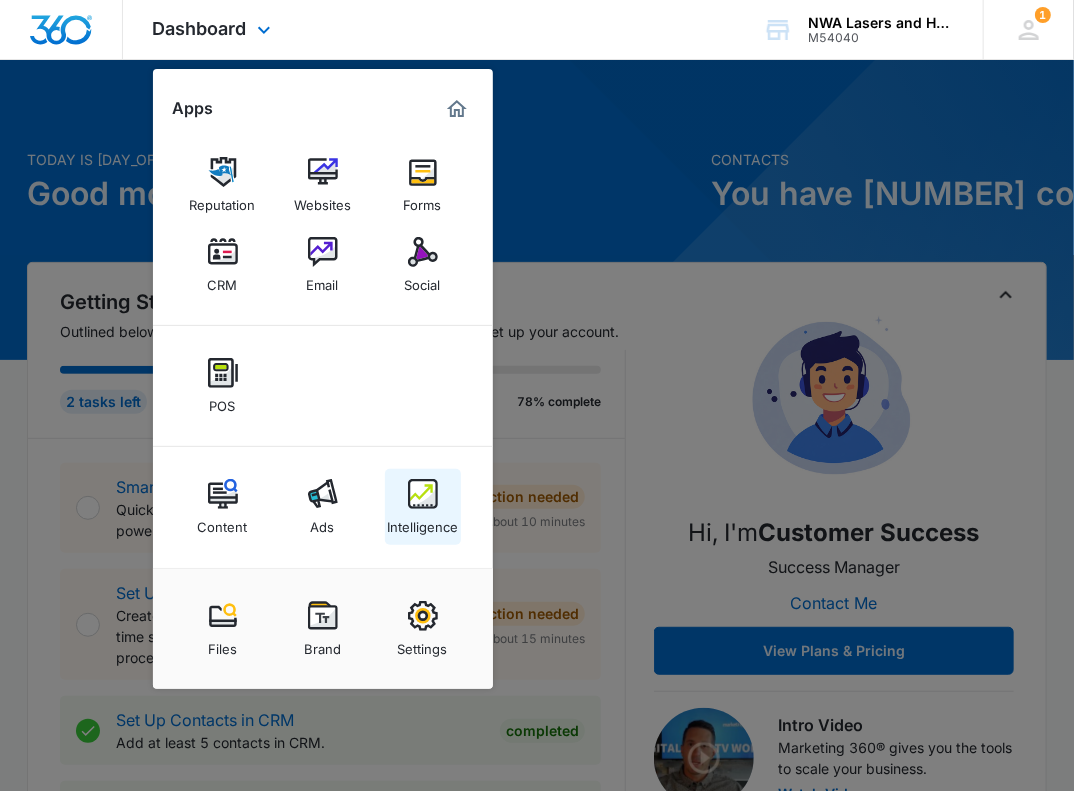 click at bounding box center [423, 494] 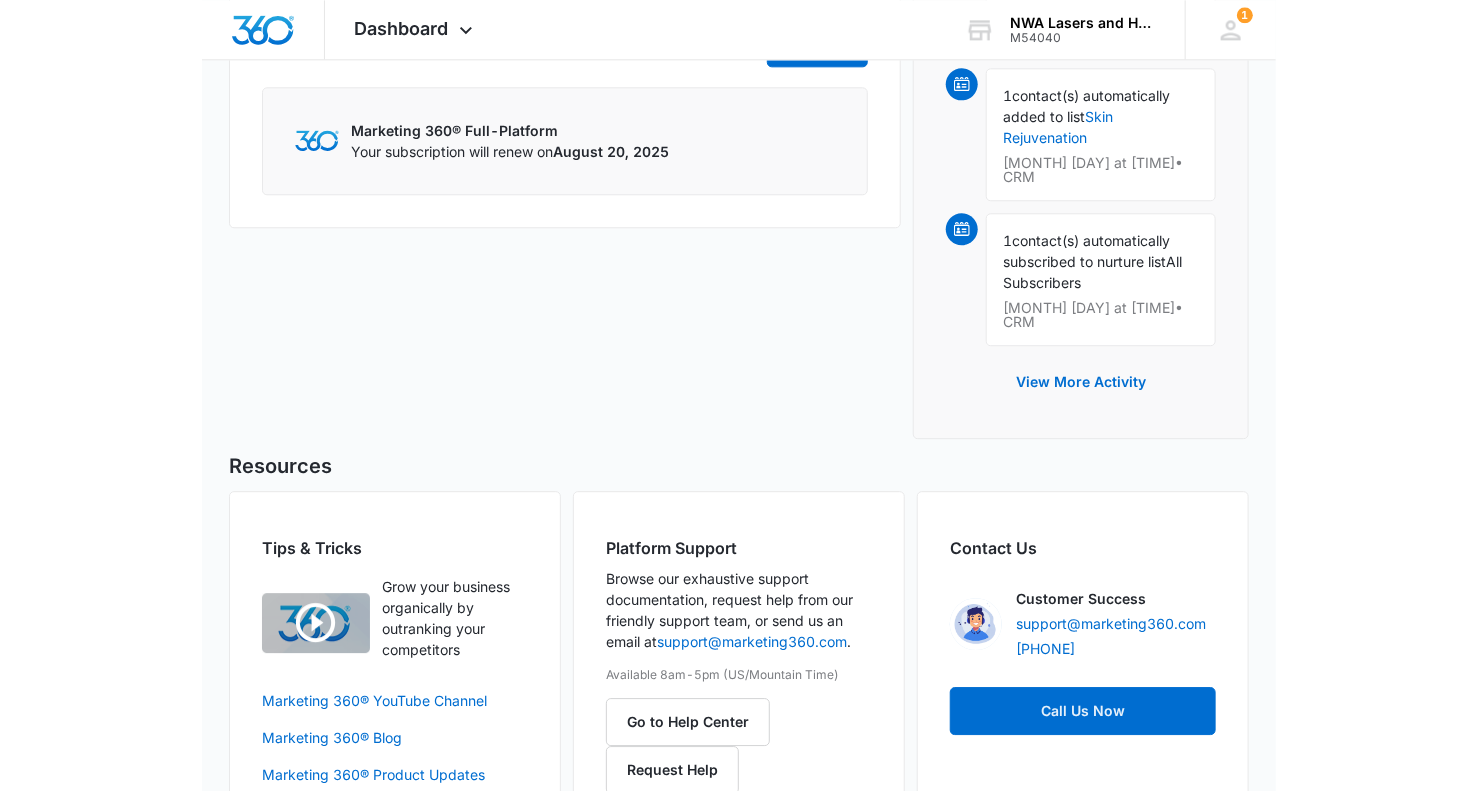 scroll, scrollTop: 0, scrollLeft: 0, axis: both 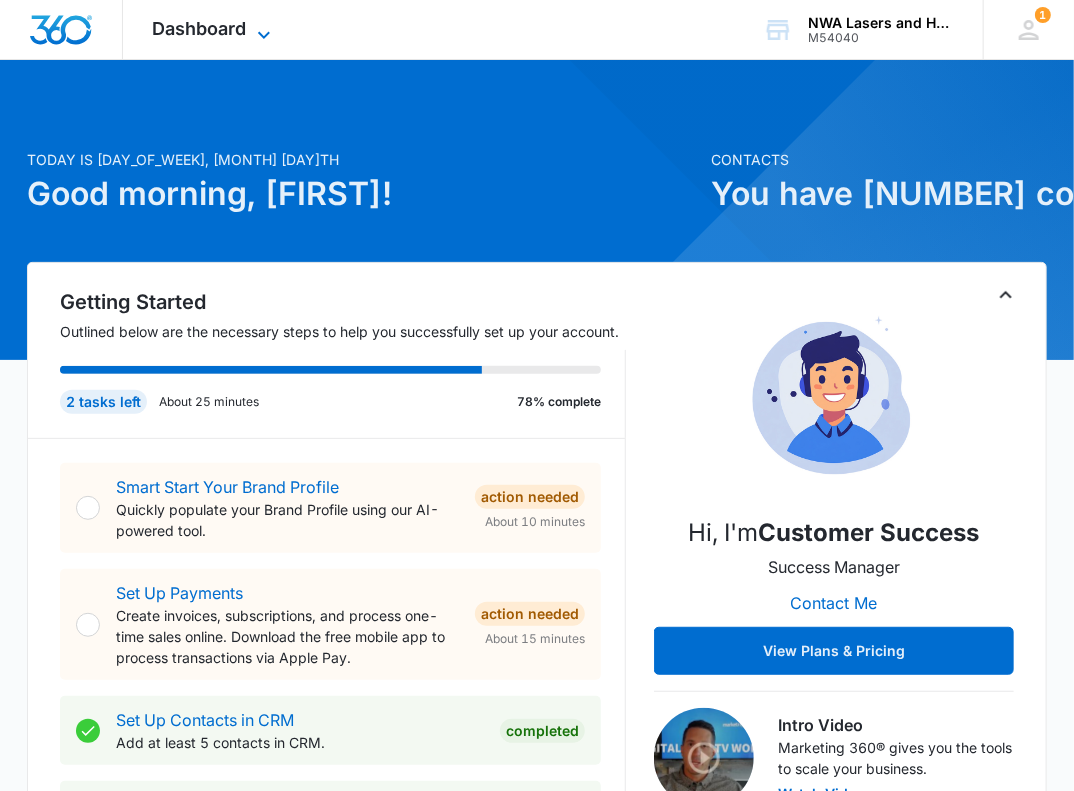 click 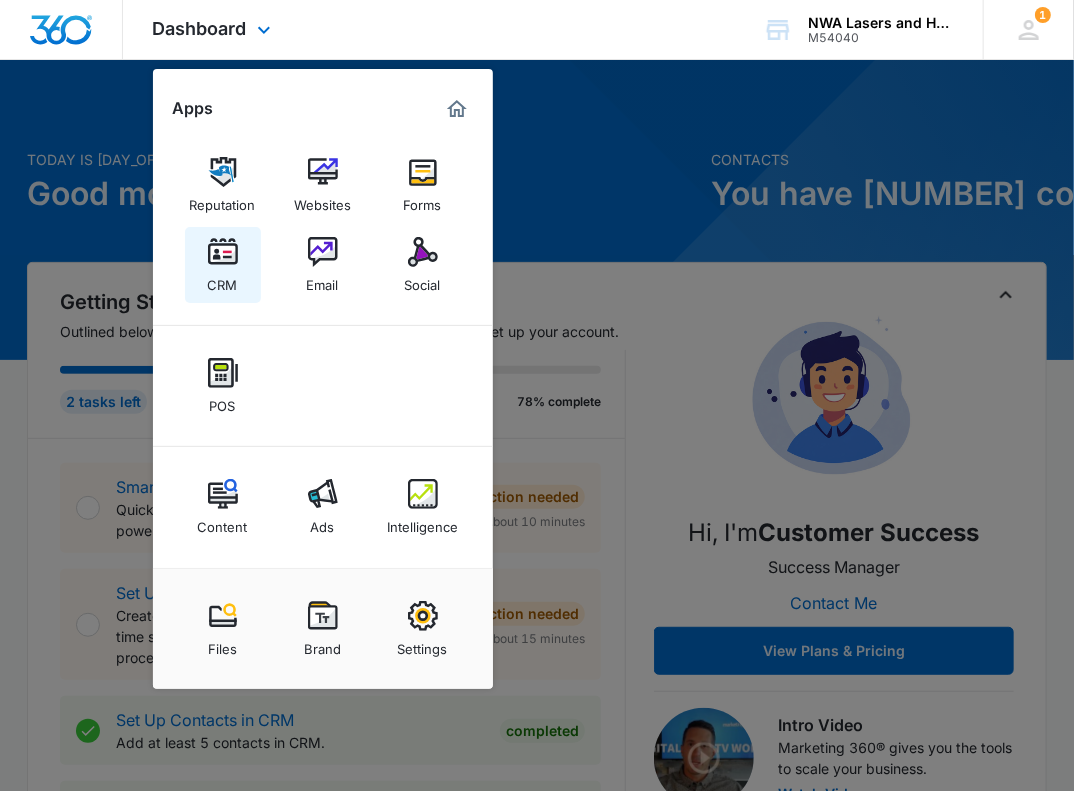 click at bounding box center (223, 252) 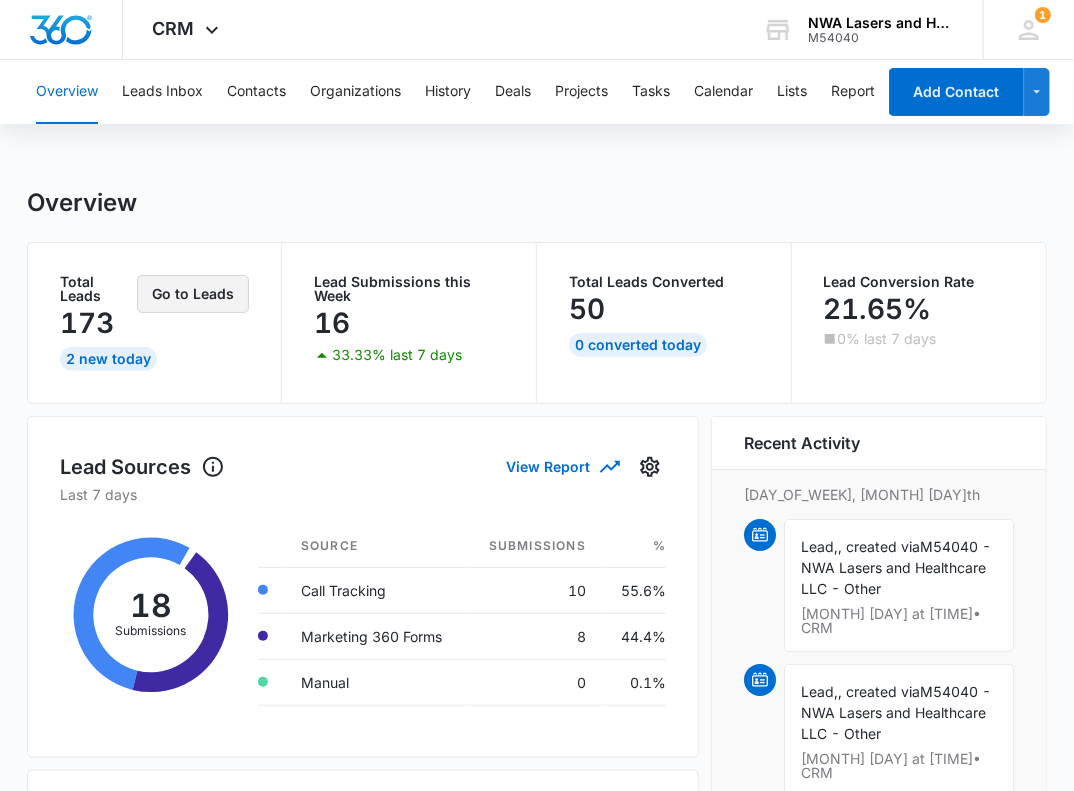 click on "Go to Leads" at bounding box center [193, 294] 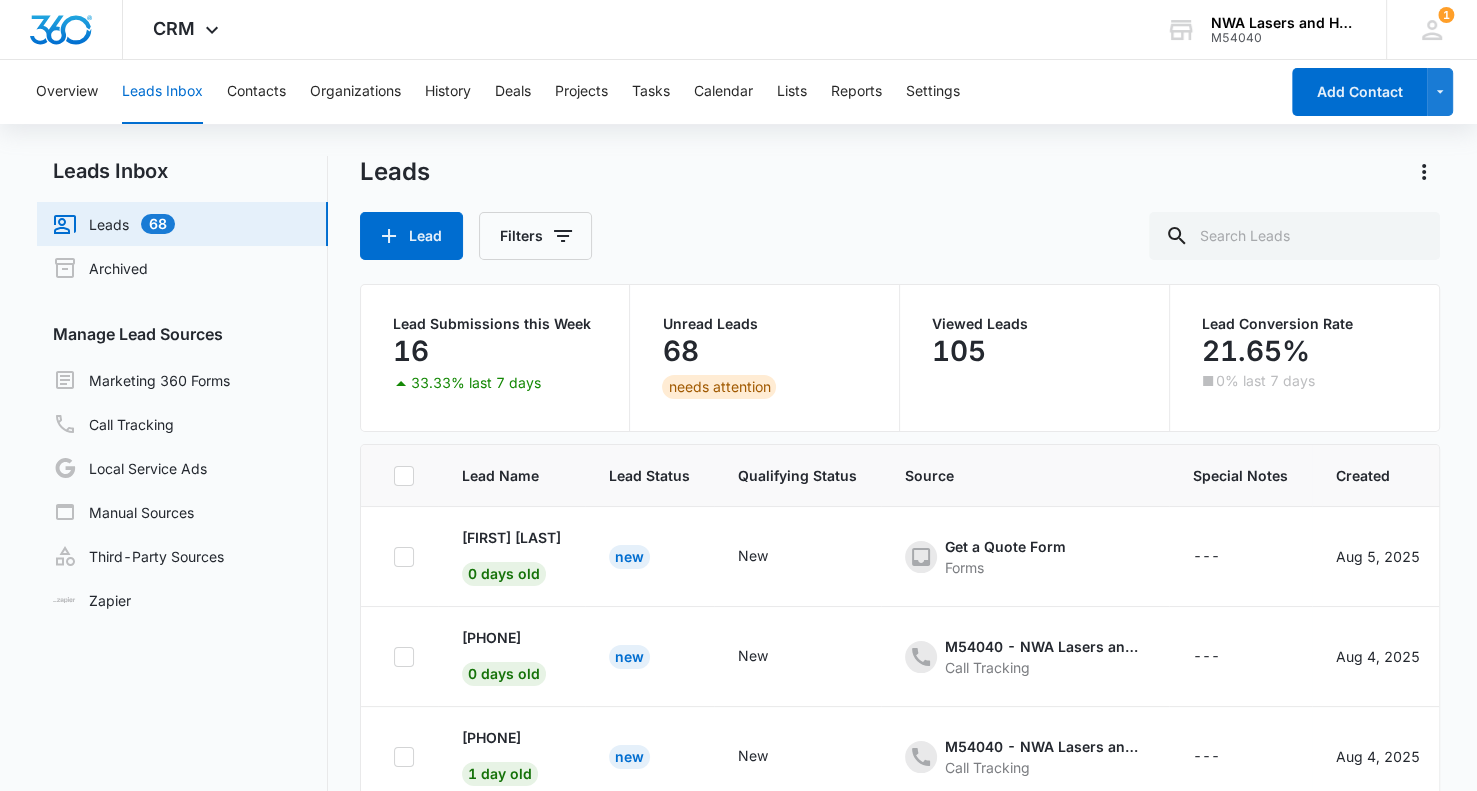 scroll, scrollTop: 4649, scrollLeft: 0, axis: vertical 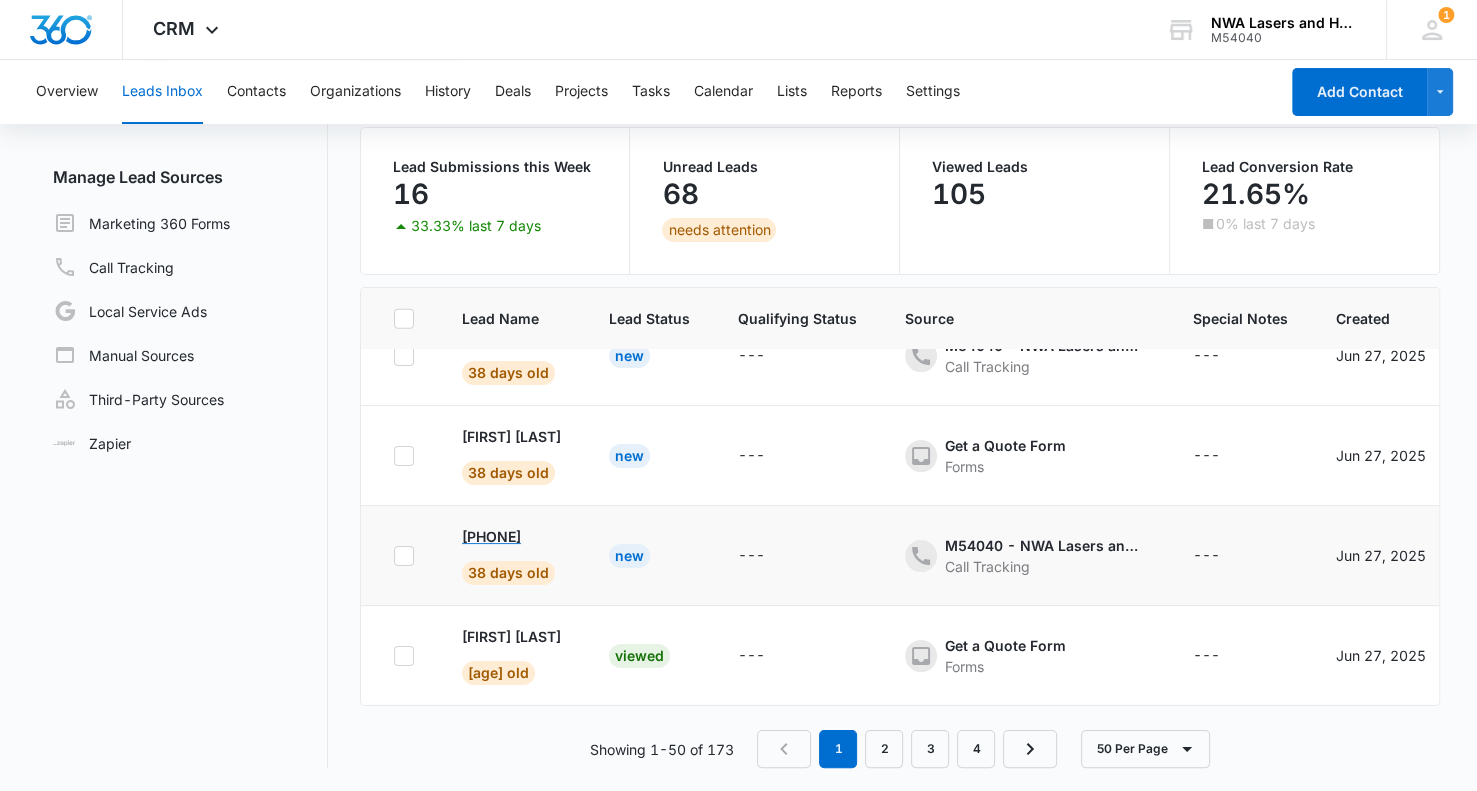 click on "[PHONE]" at bounding box center [491, 536] 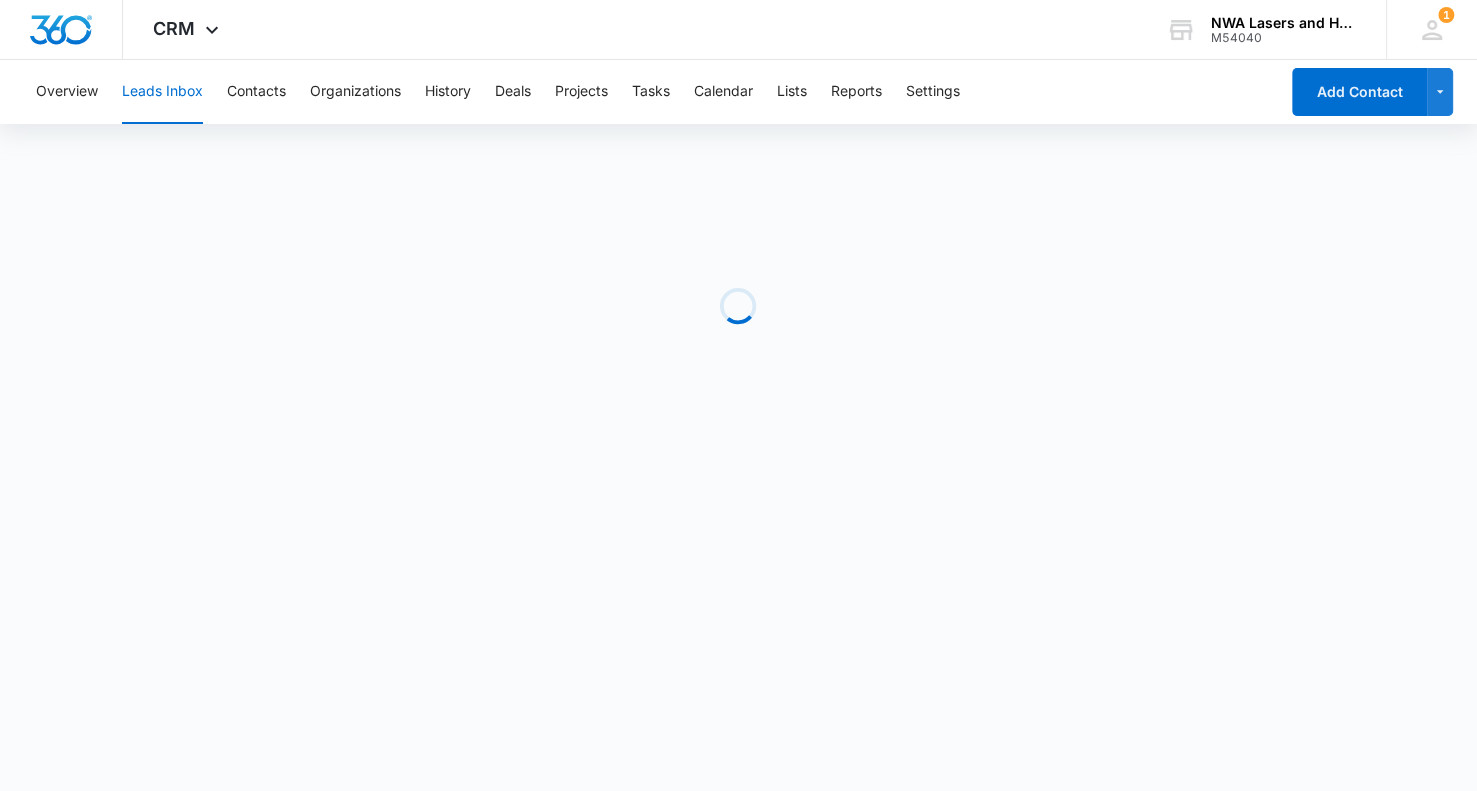 scroll, scrollTop: 0, scrollLeft: 0, axis: both 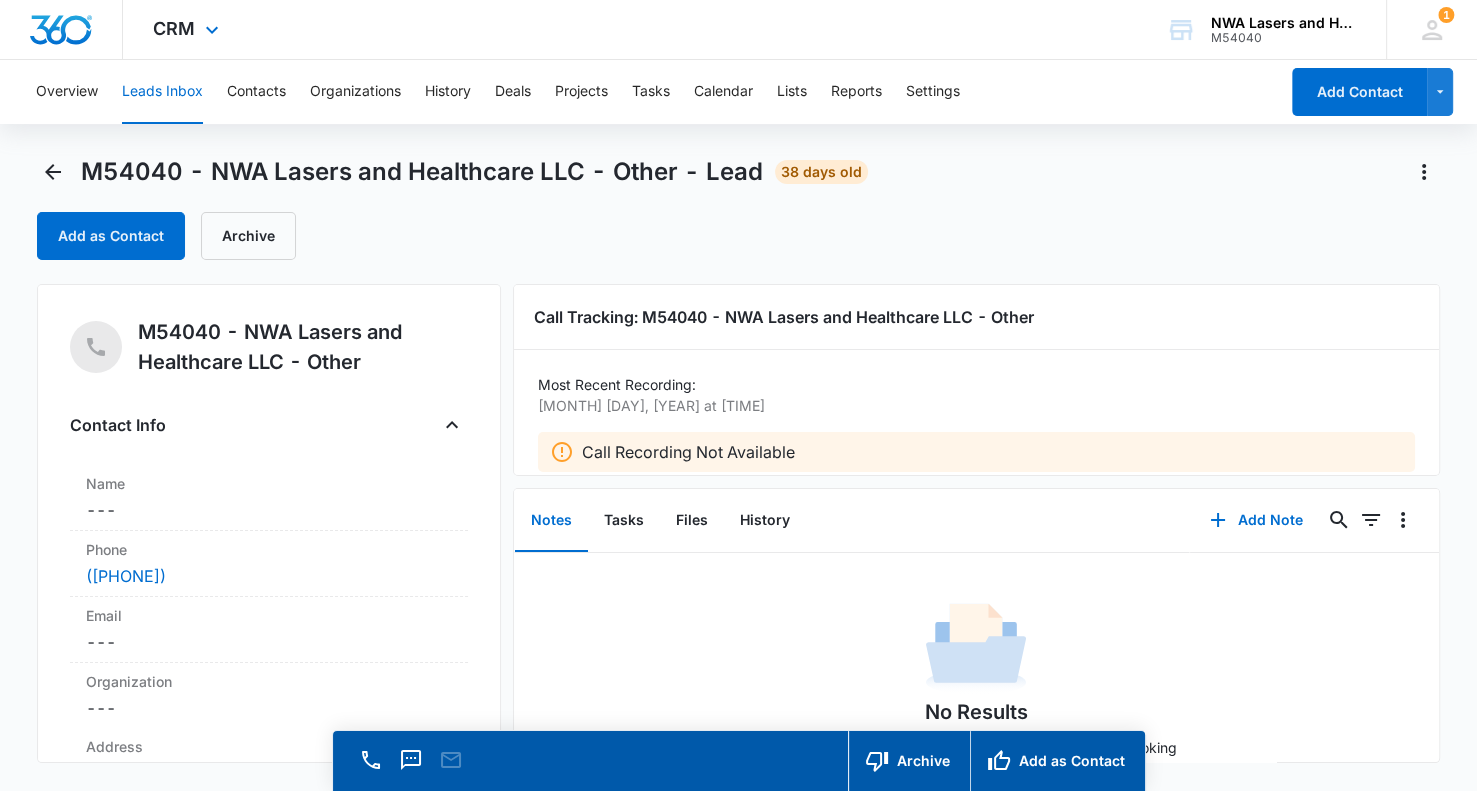click at bounding box center (61, 30) 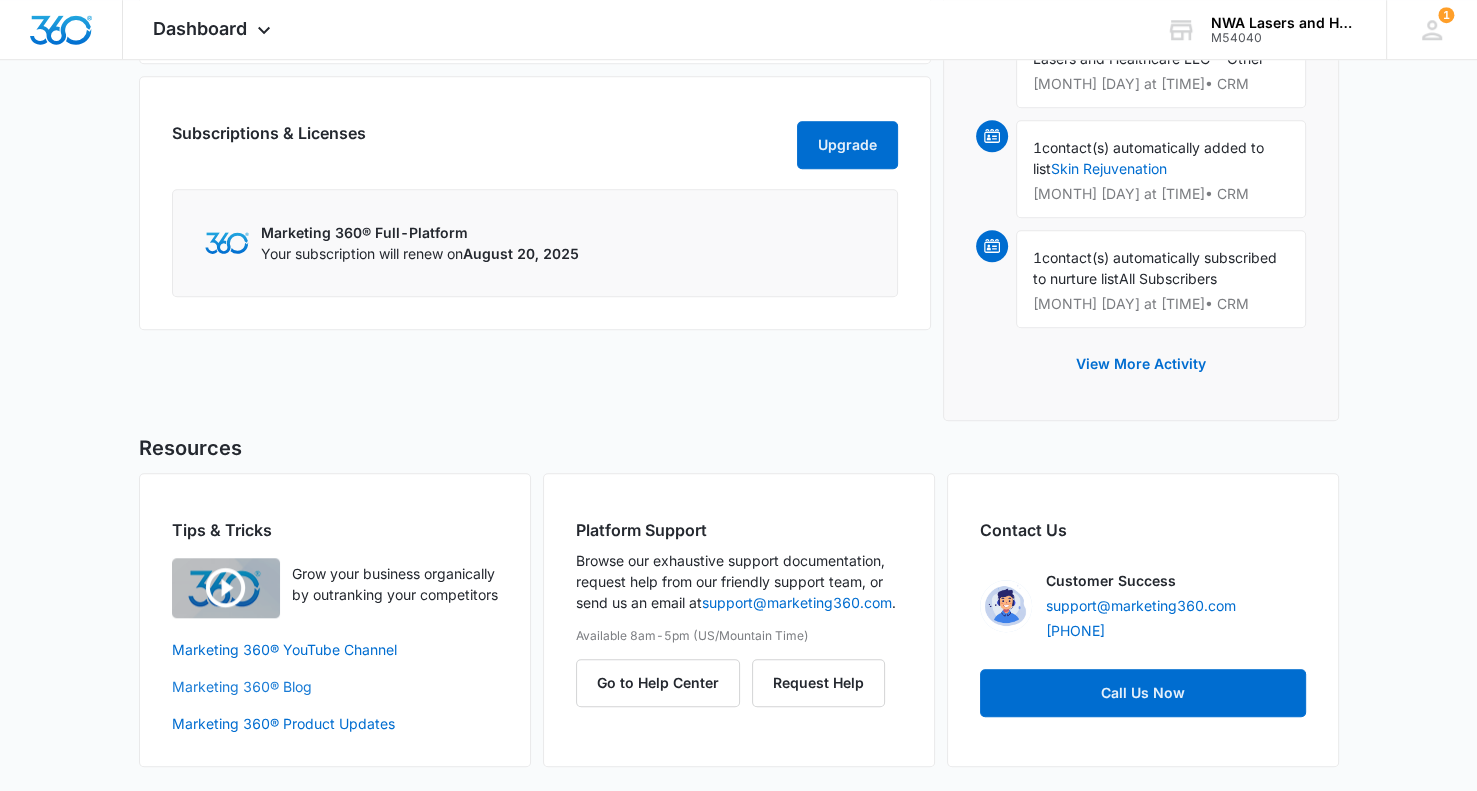 scroll, scrollTop: 0, scrollLeft: 0, axis: both 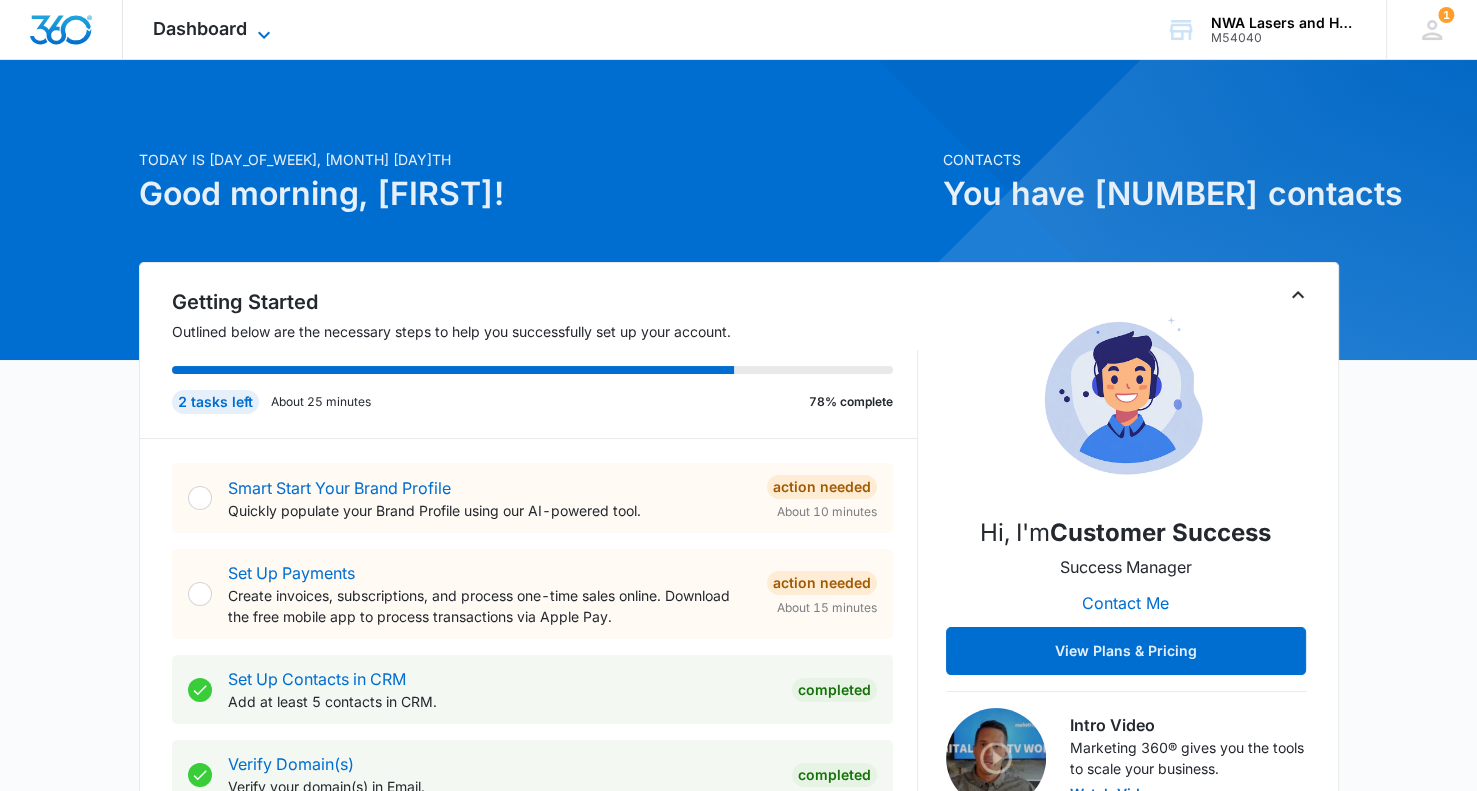 click on "Dashboard" at bounding box center (200, 28) 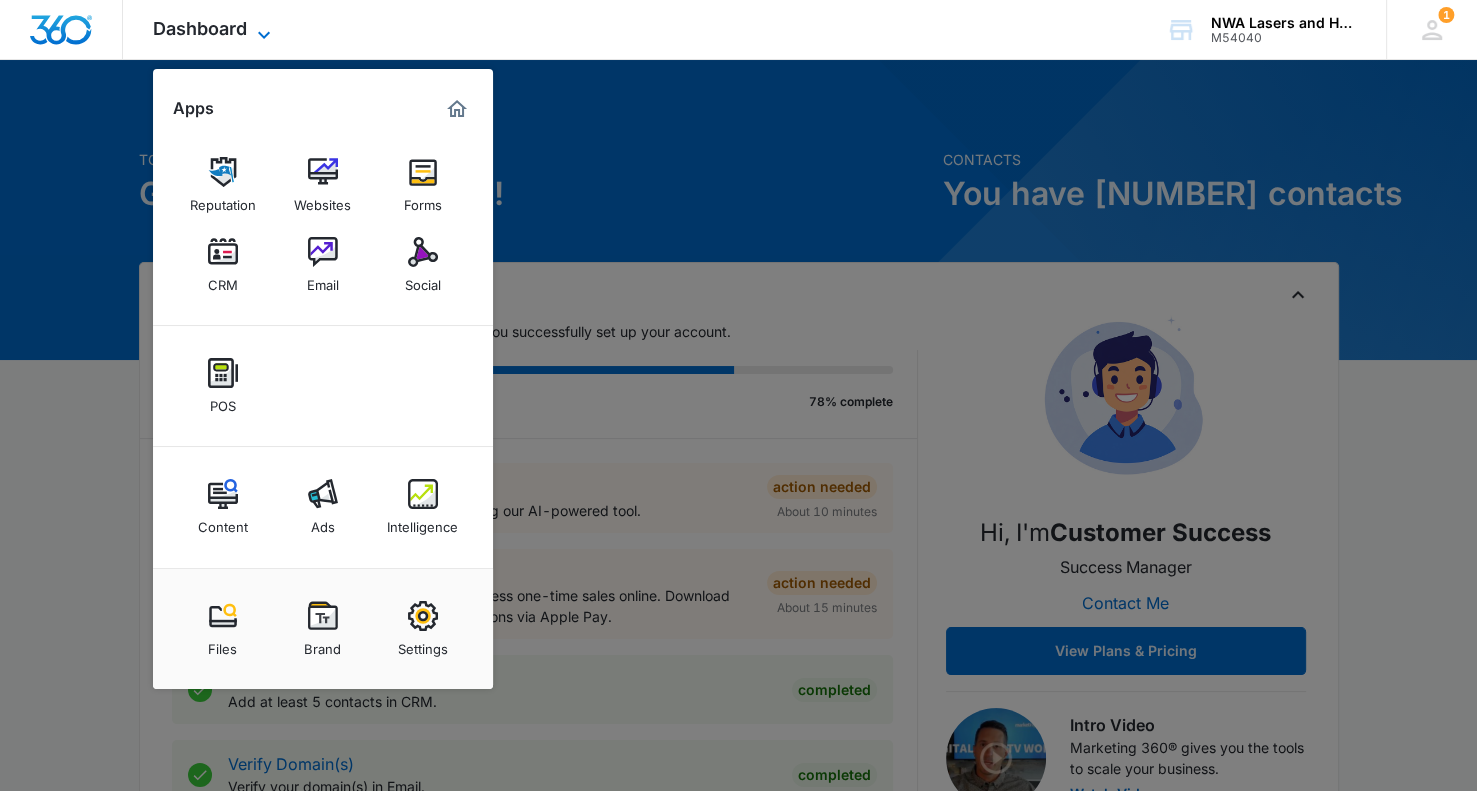 click on "Dashboard" at bounding box center (200, 28) 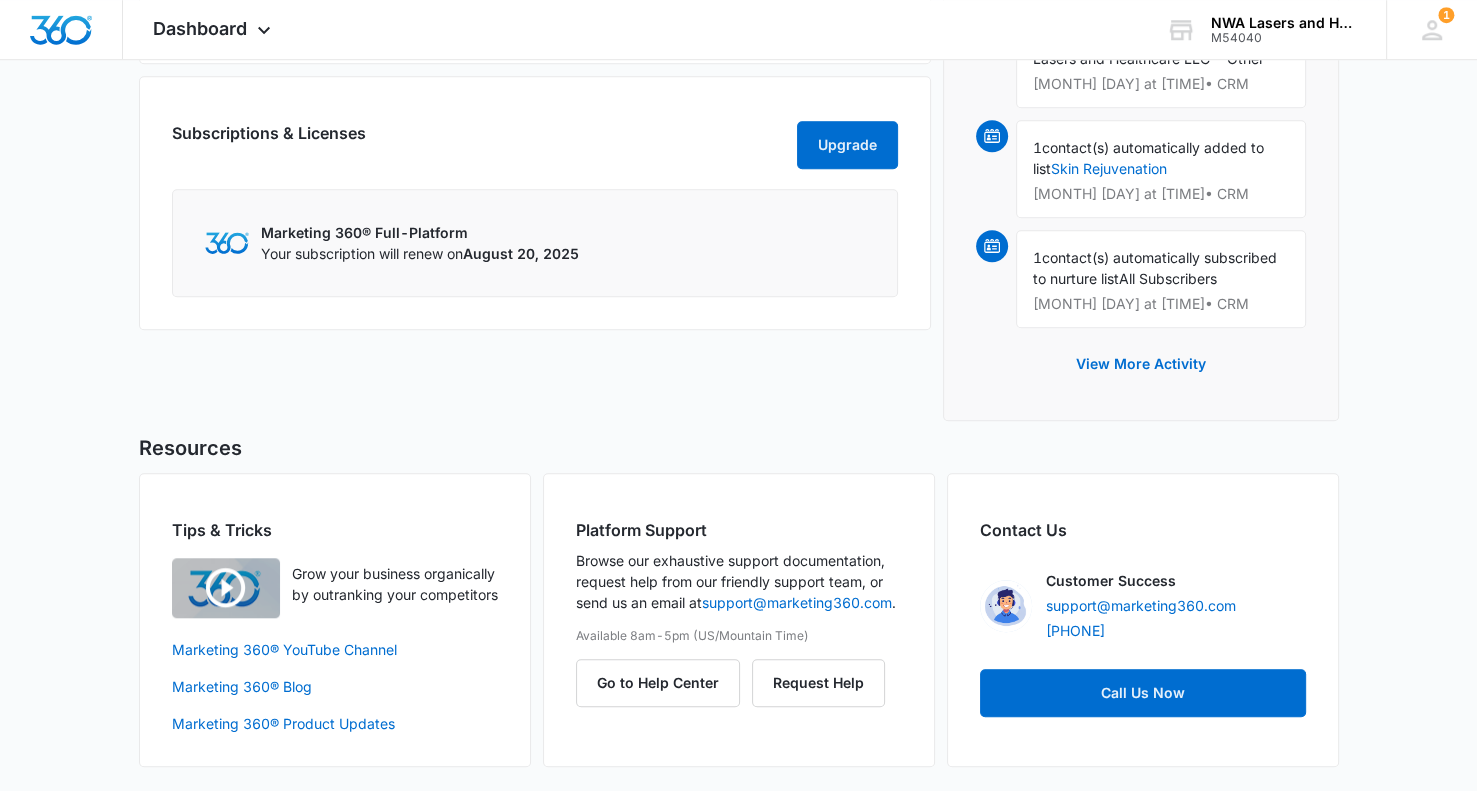 scroll, scrollTop: 0, scrollLeft: 0, axis: both 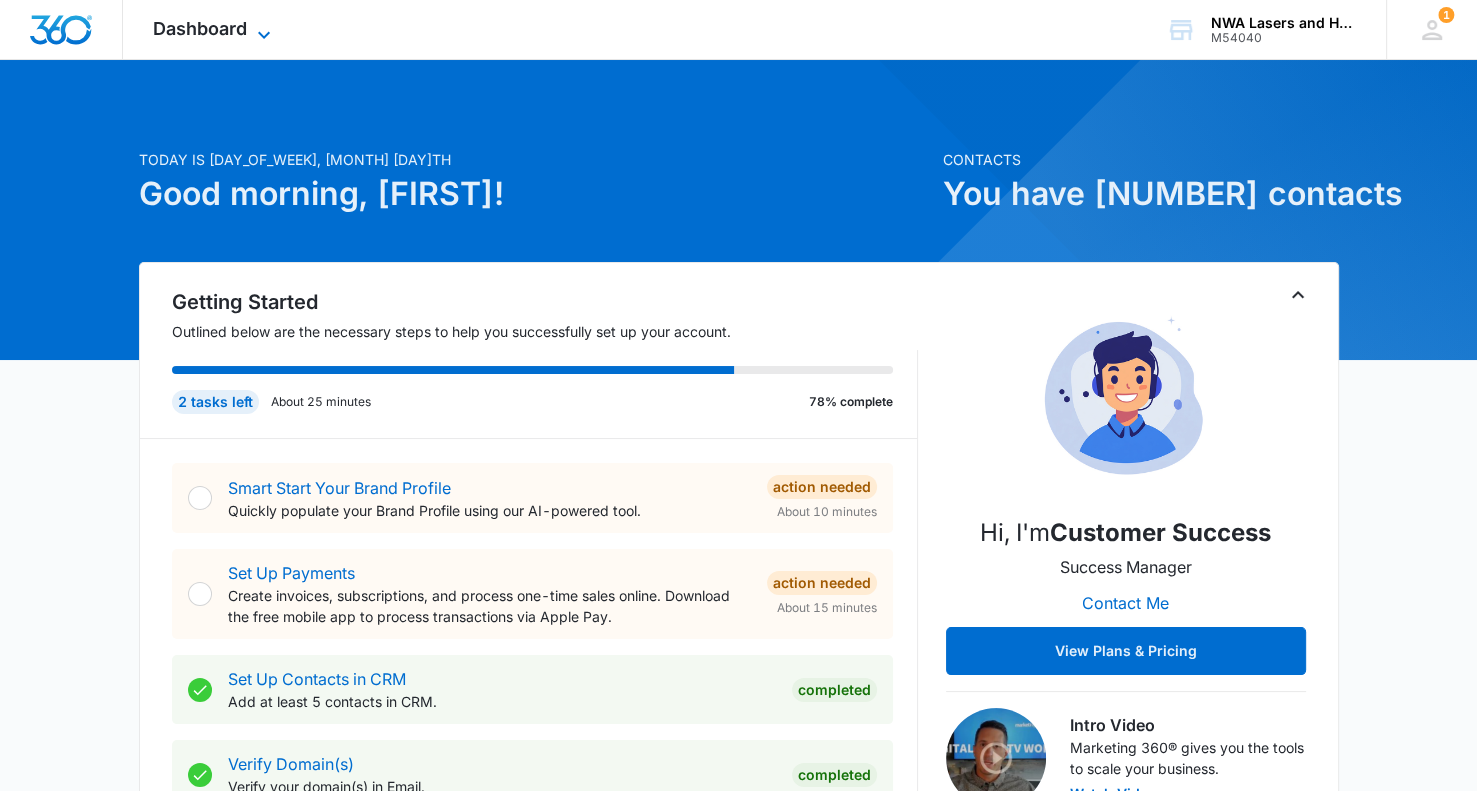 click 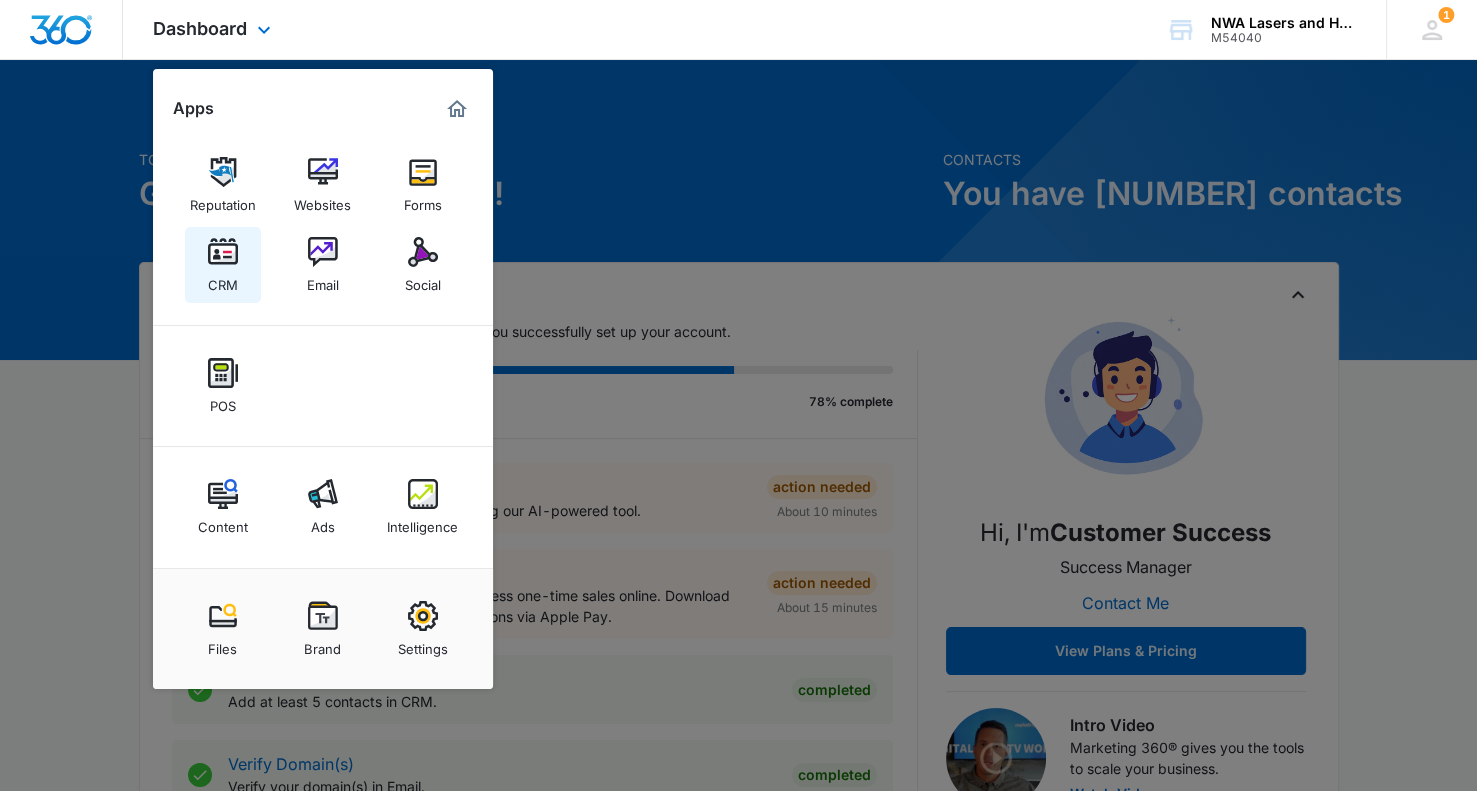 click at bounding box center (223, 252) 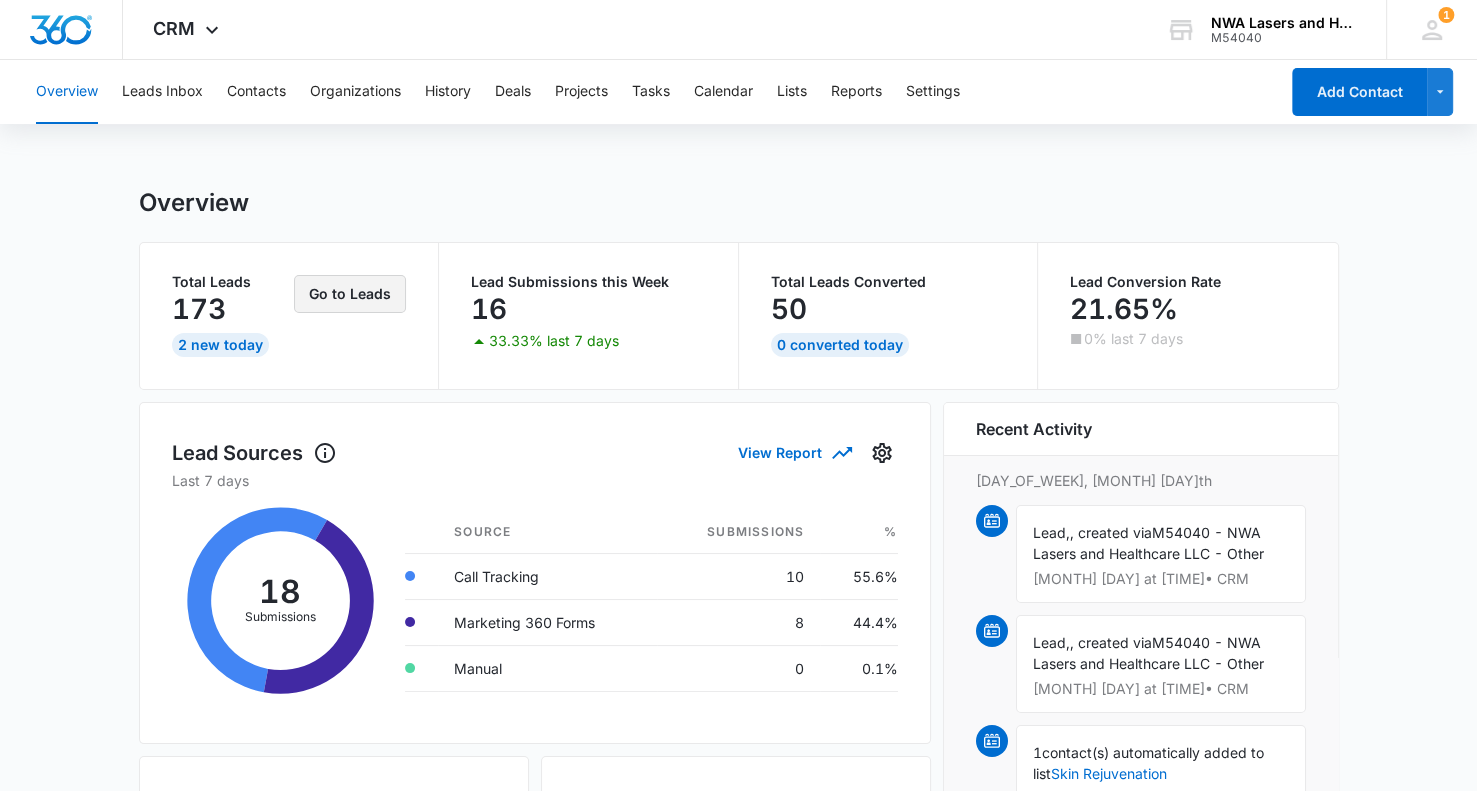 click on "Go to Leads" at bounding box center (350, 294) 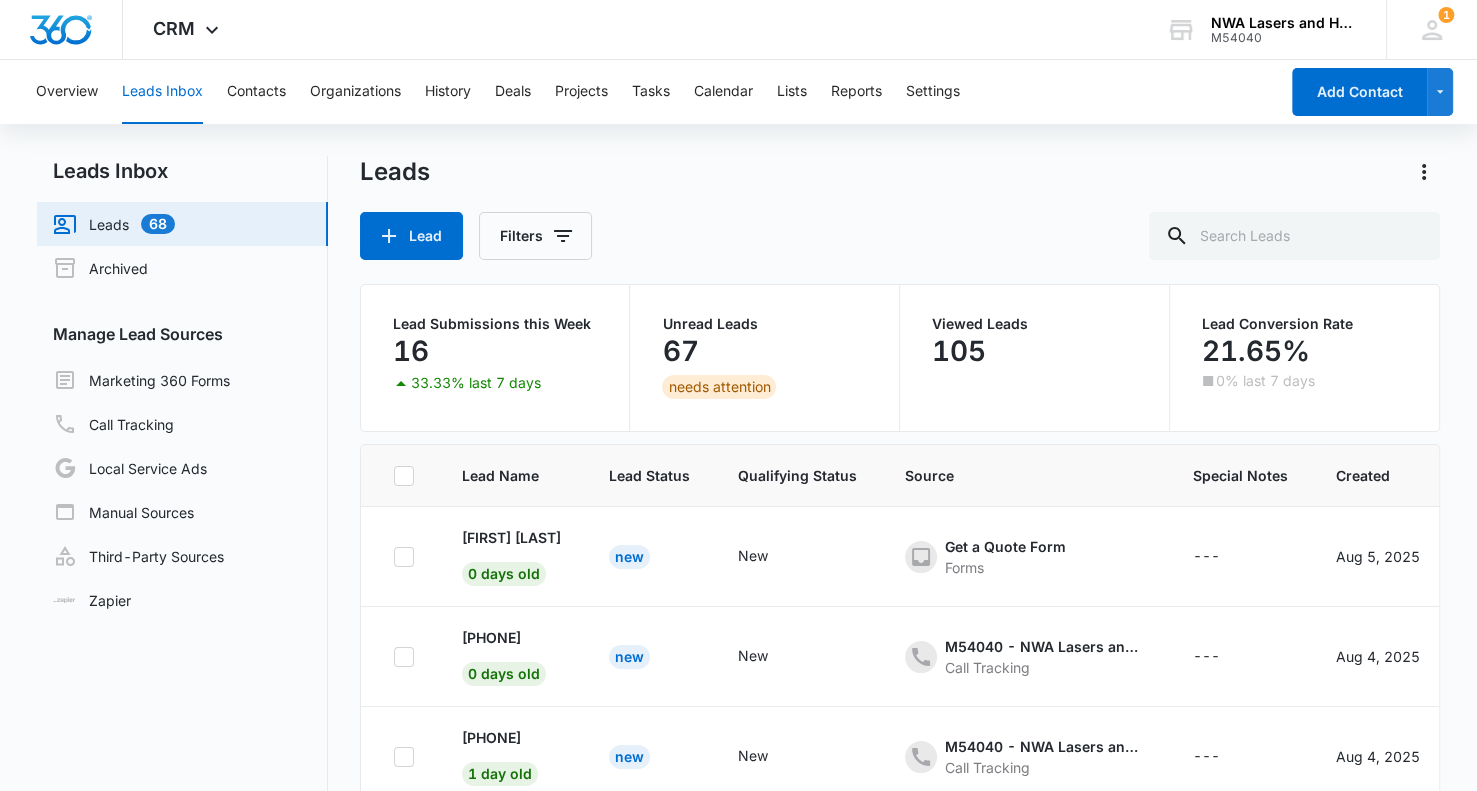 scroll, scrollTop: 4649, scrollLeft: 0, axis: vertical 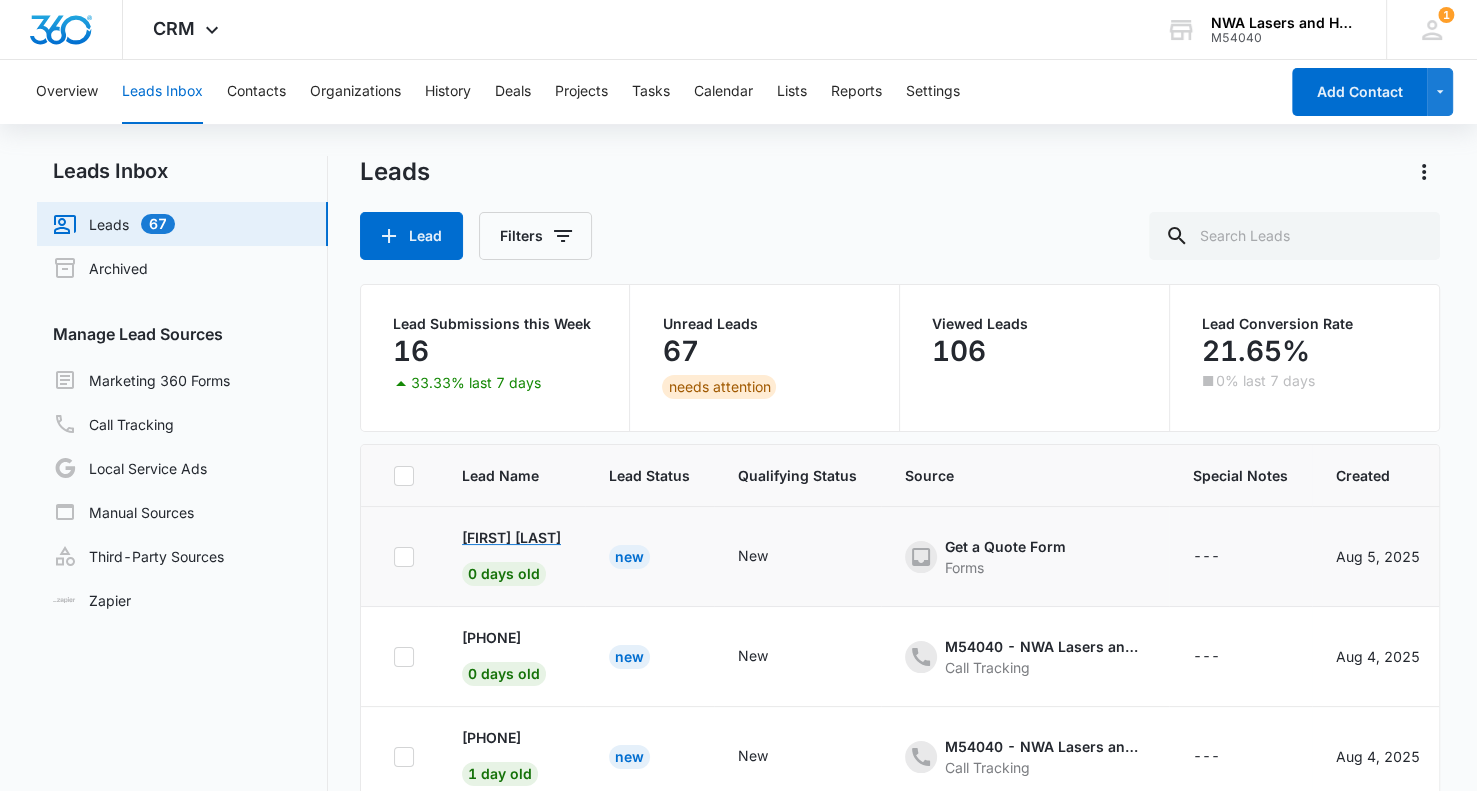 click on "[FIRST] [LAST]" at bounding box center [511, 537] 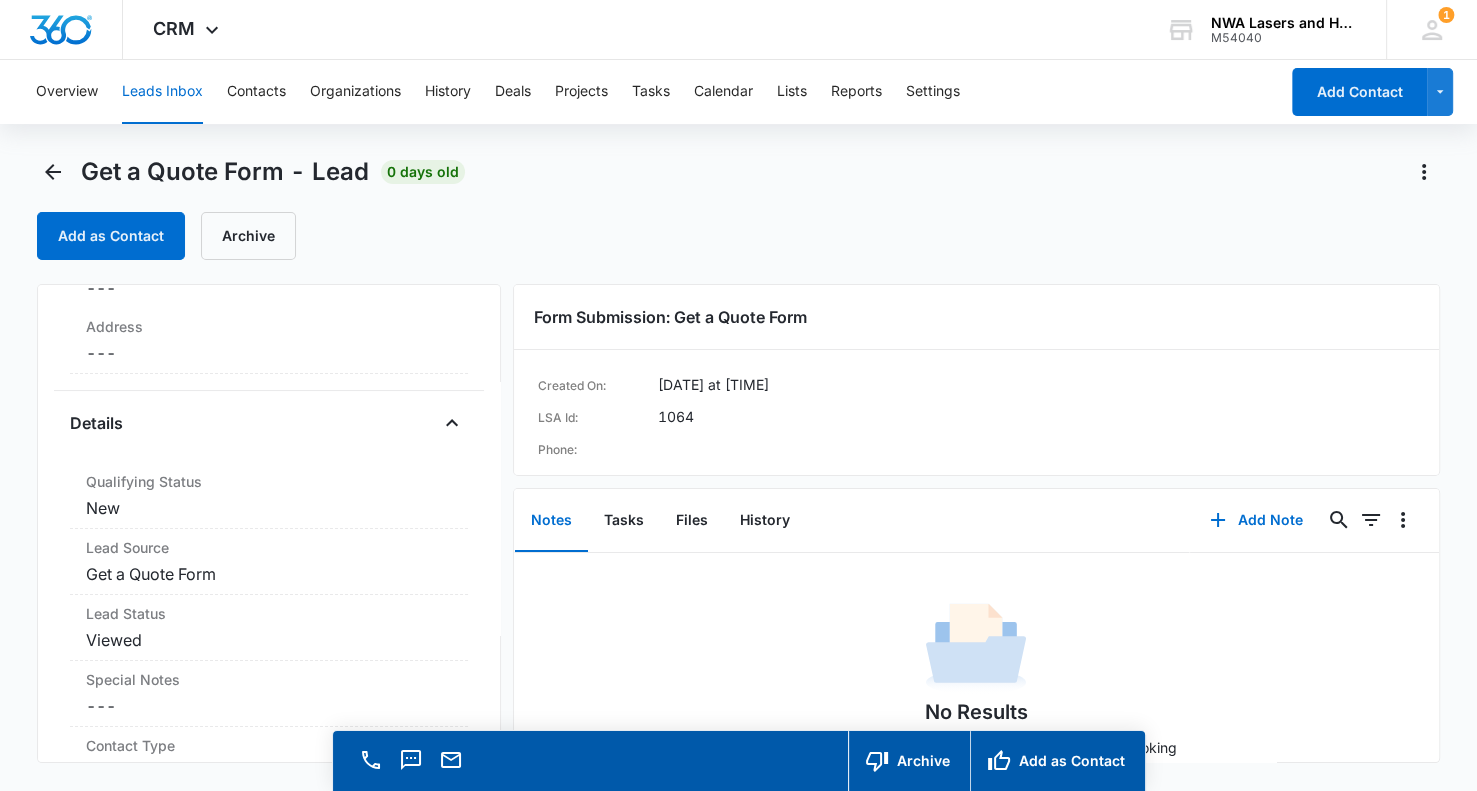 scroll, scrollTop: 0, scrollLeft: 0, axis: both 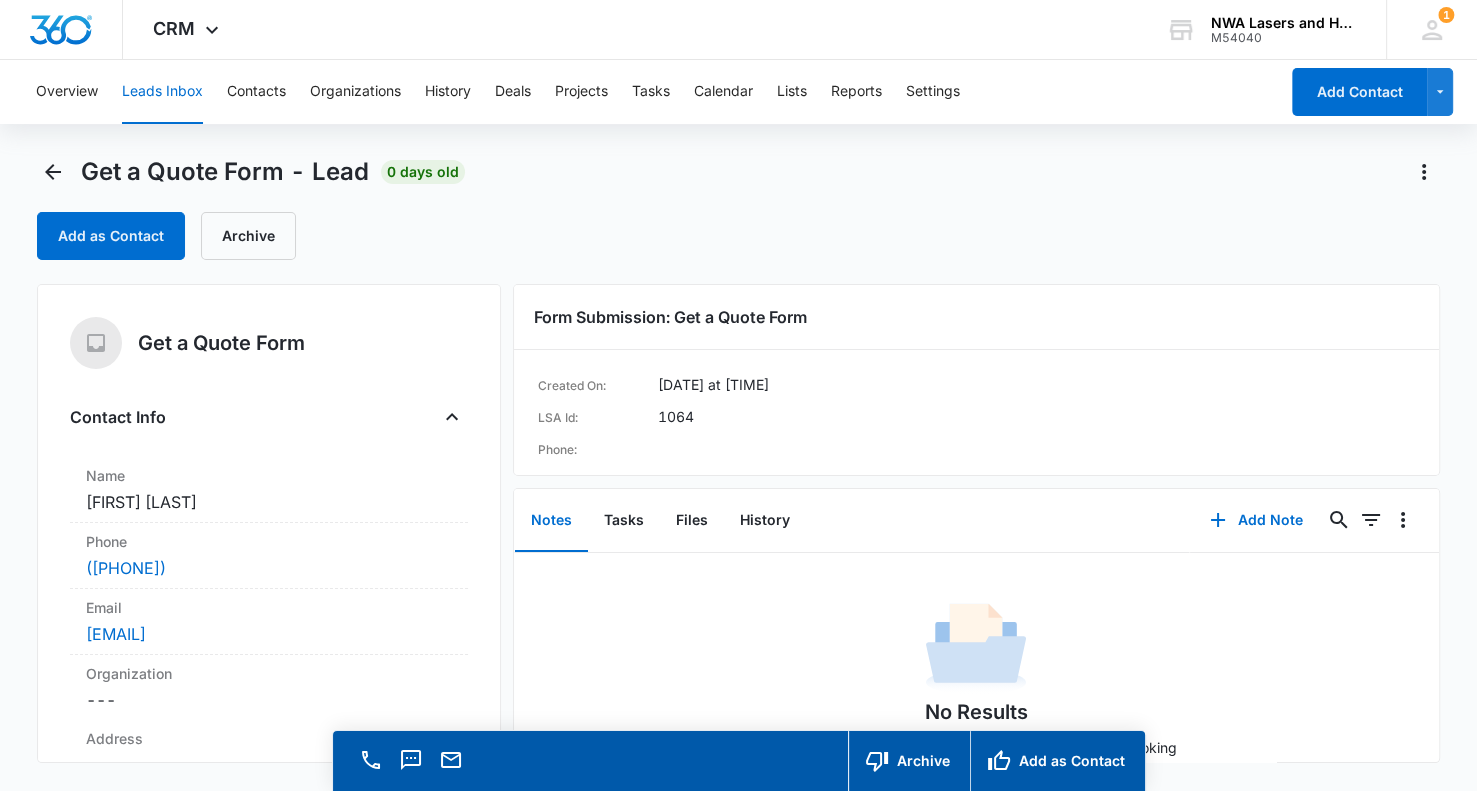 click 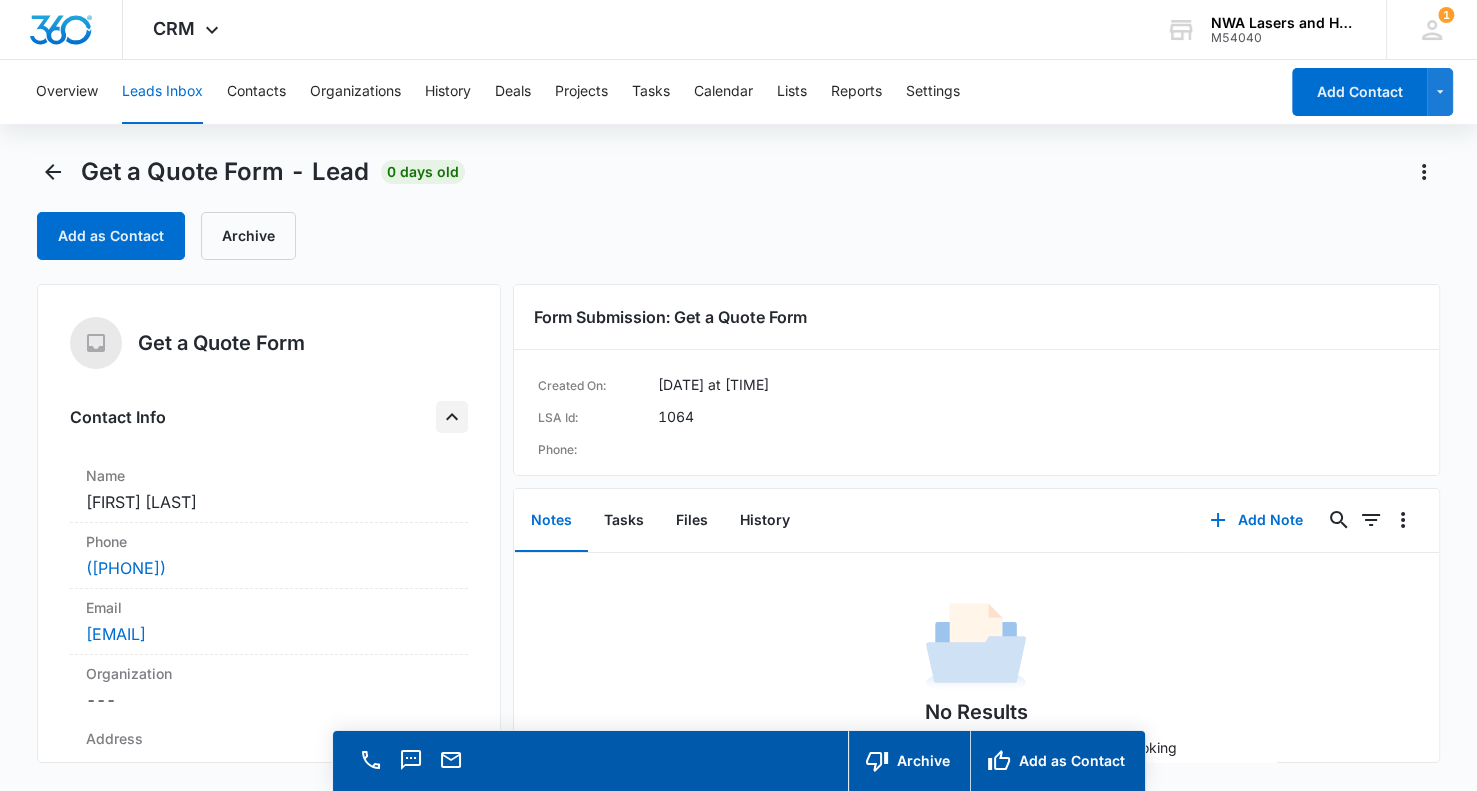 click 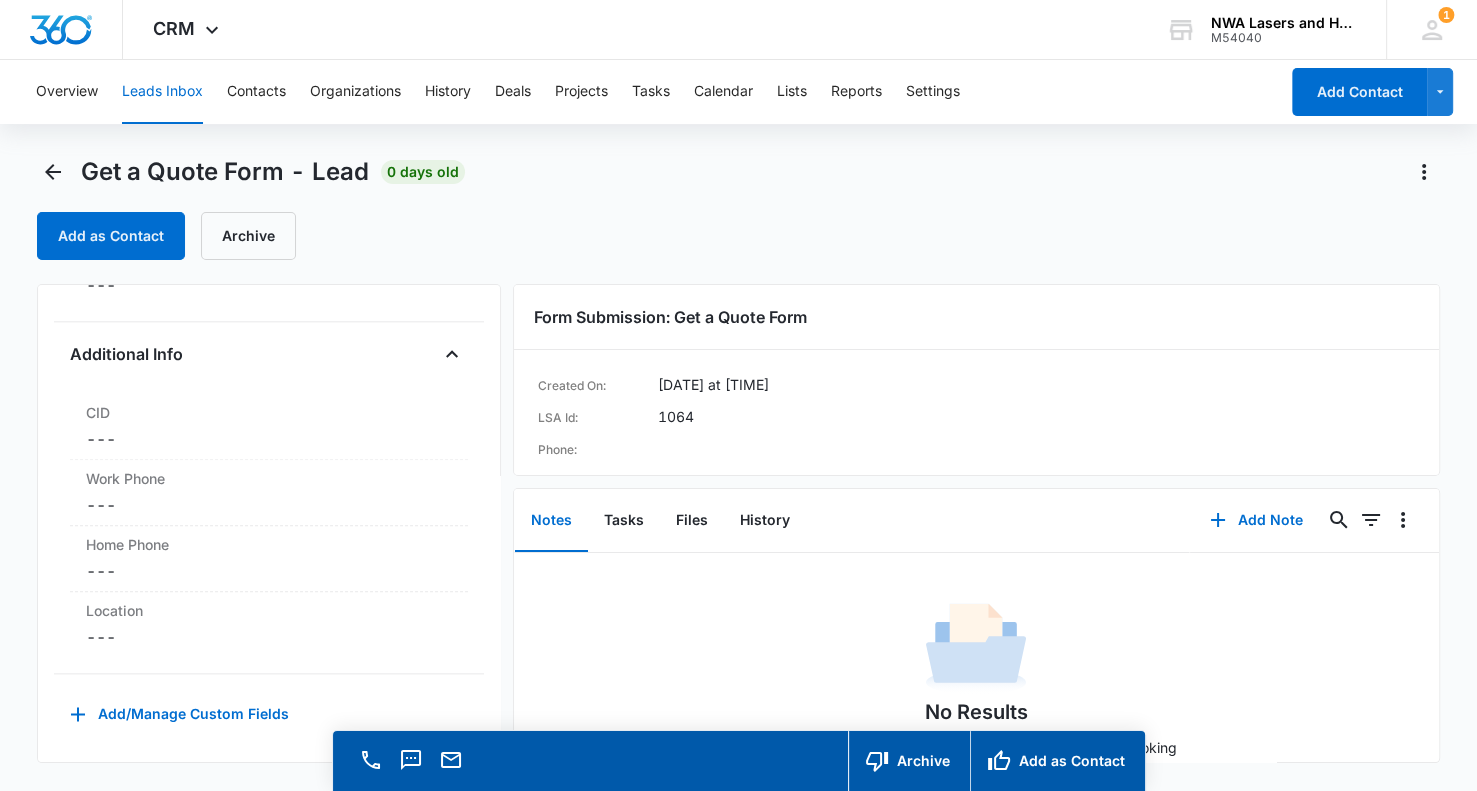 scroll, scrollTop: 0, scrollLeft: 0, axis: both 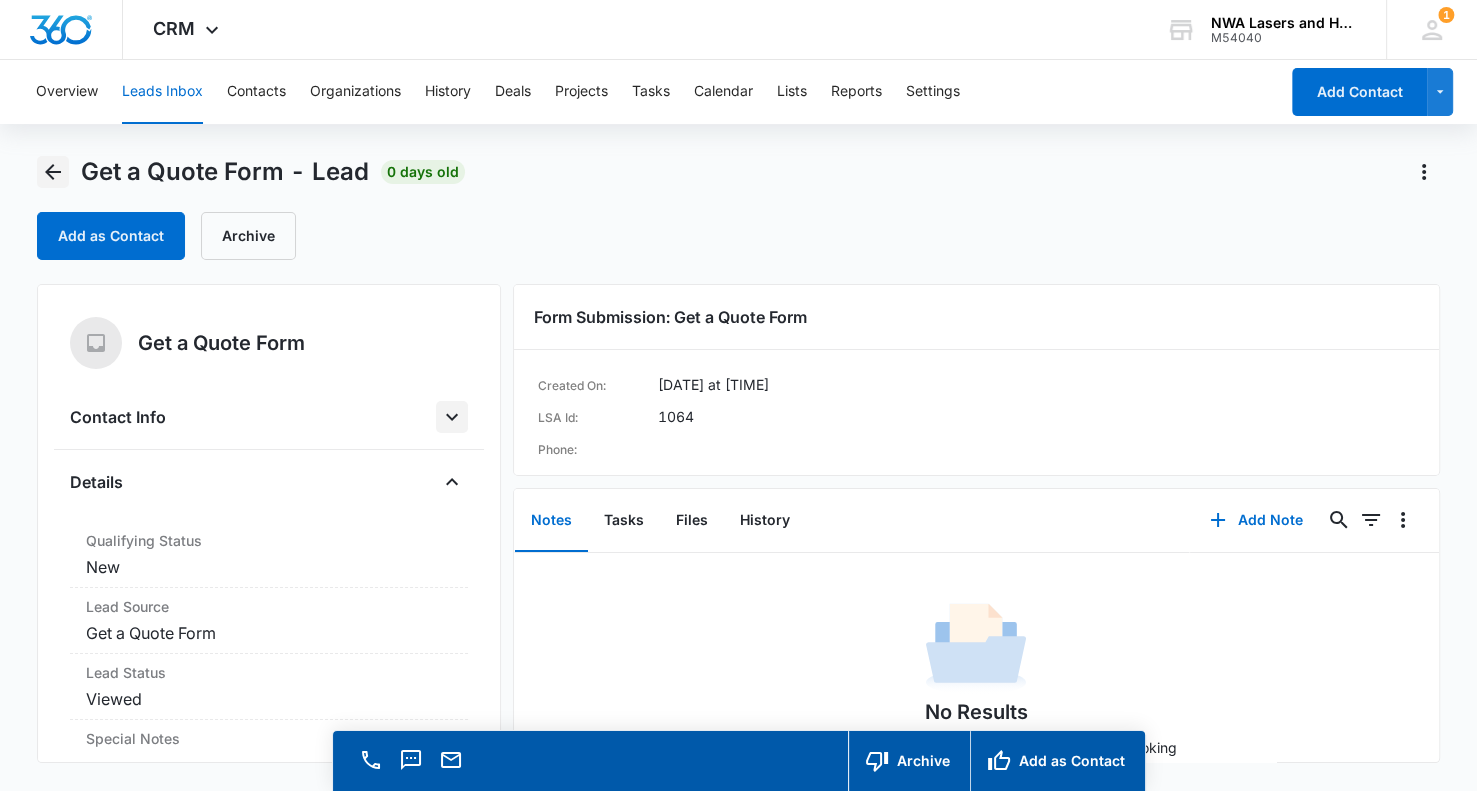 click 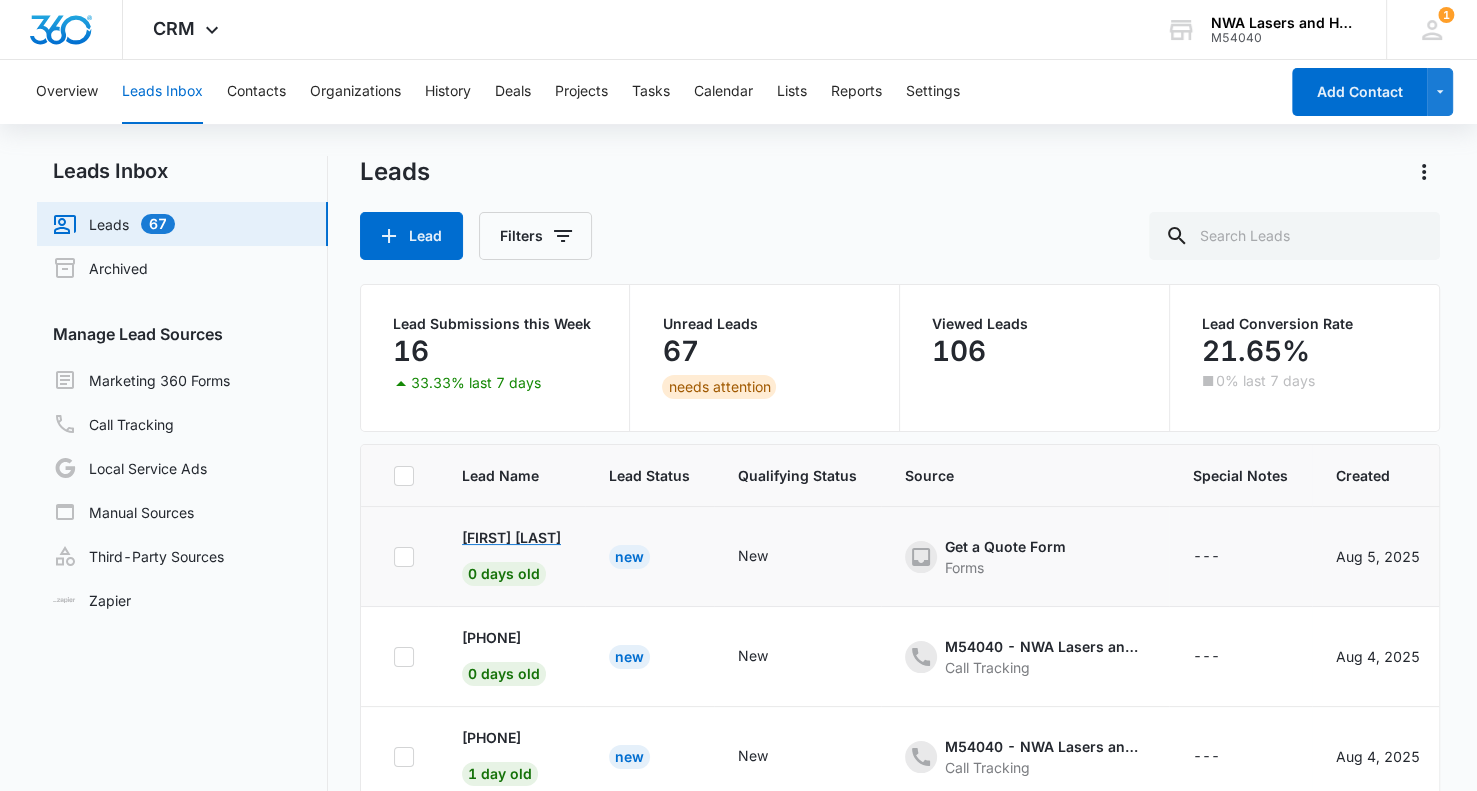 click on "[FIRST] [LAST]" at bounding box center [511, 537] 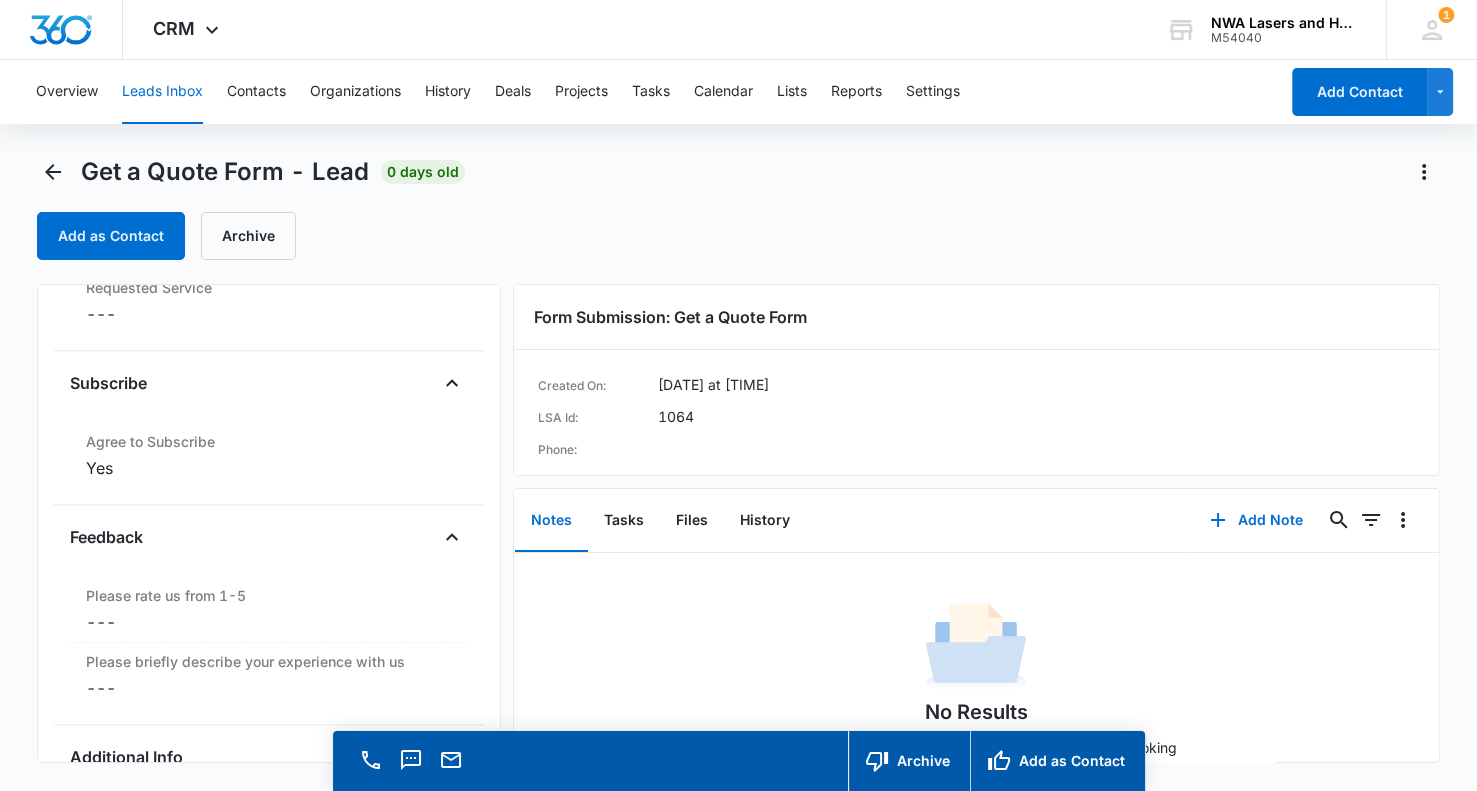 scroll, scrollTop: 0, scrollLeft: 0, axis: both 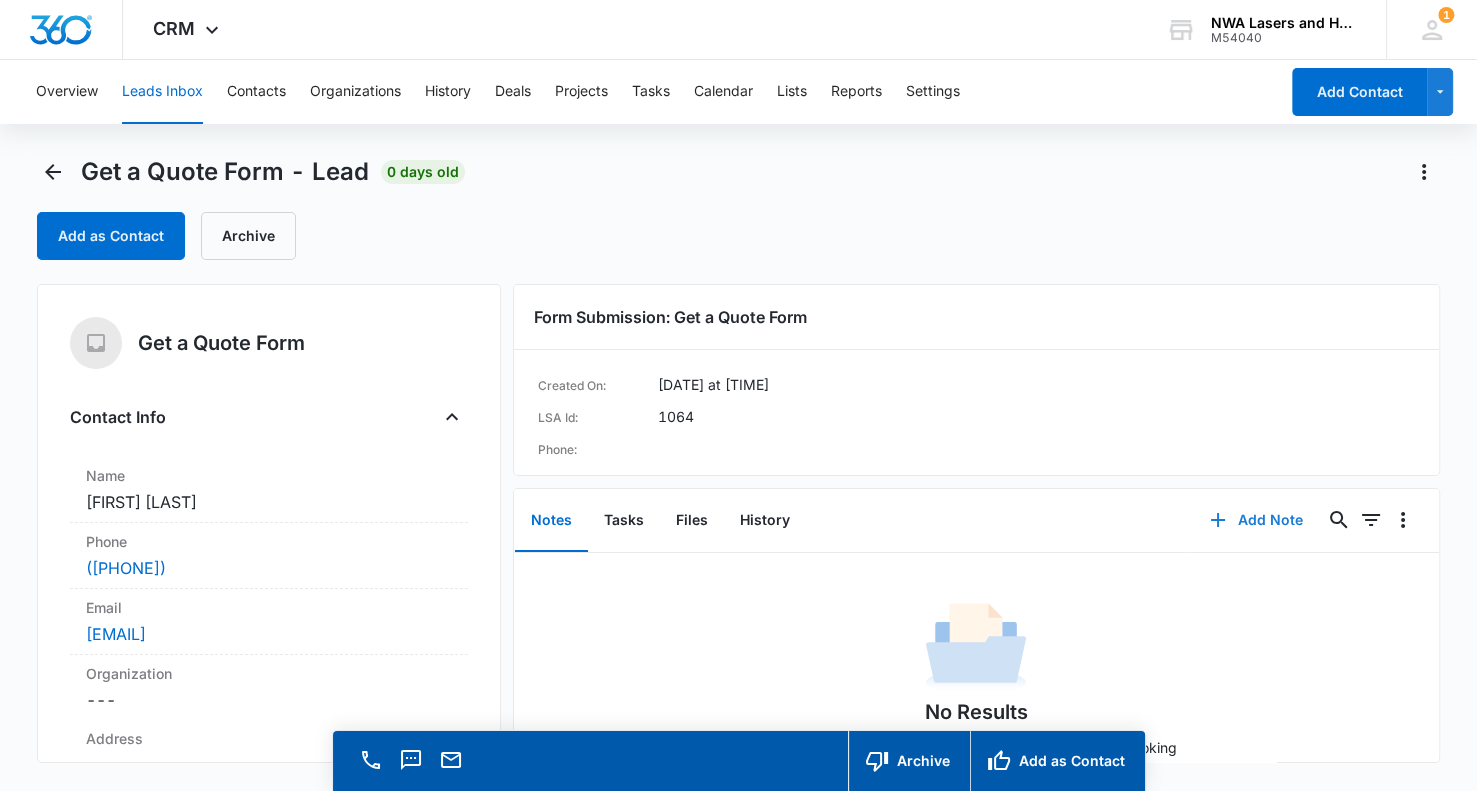 click on "Add Note" at bounding box center (1256, 520) 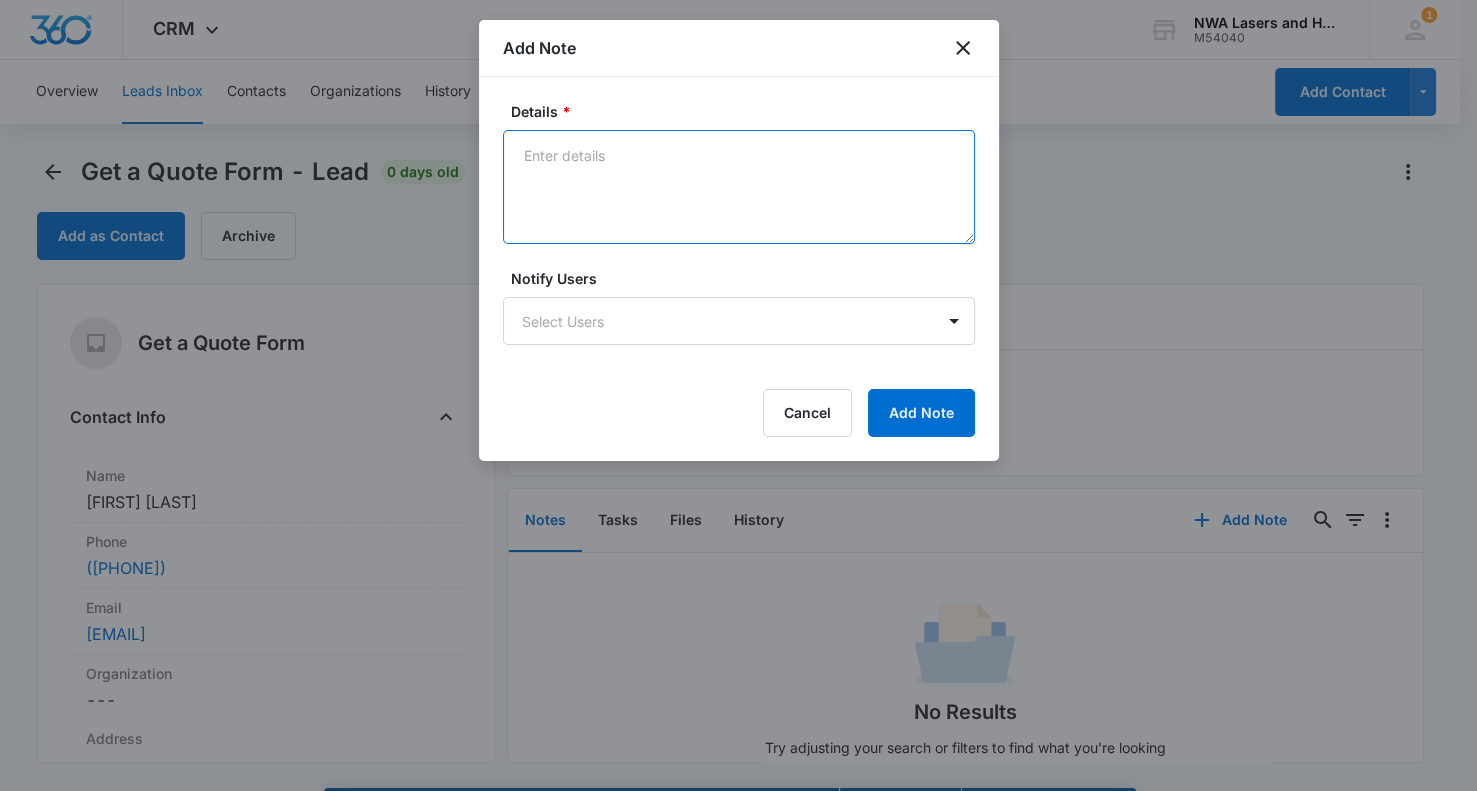 click on "Details *" at bounding box center [739, 187] 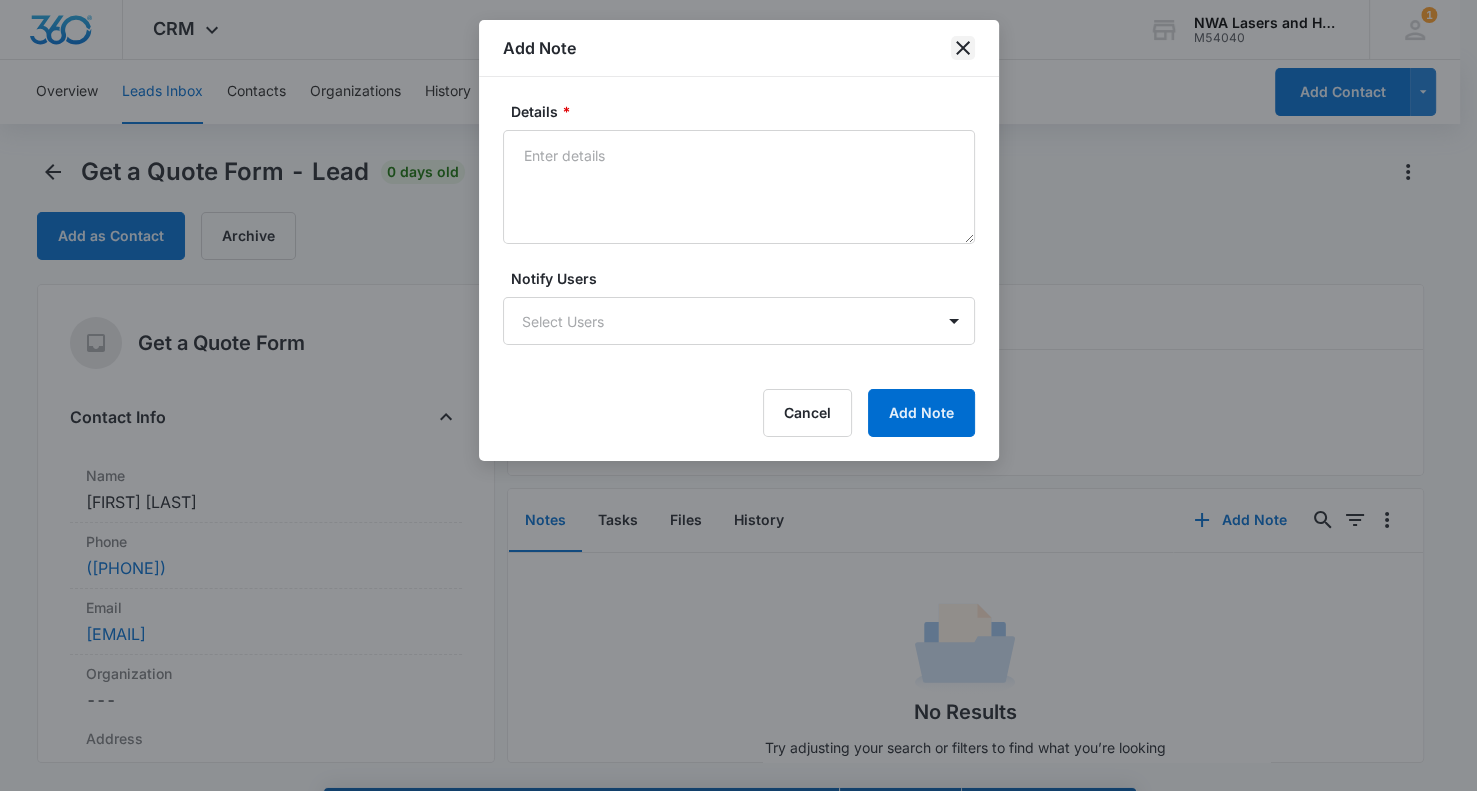 click 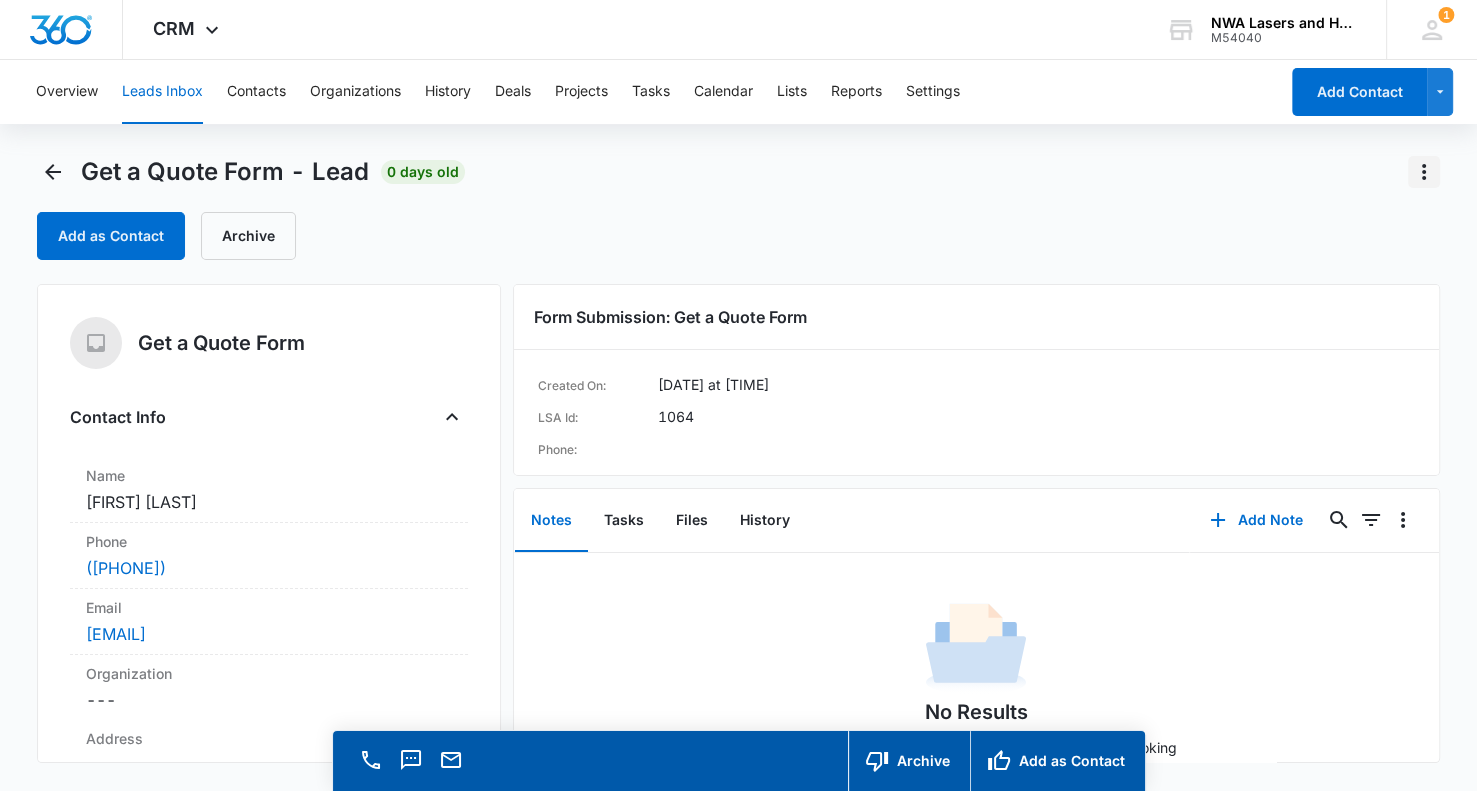 click 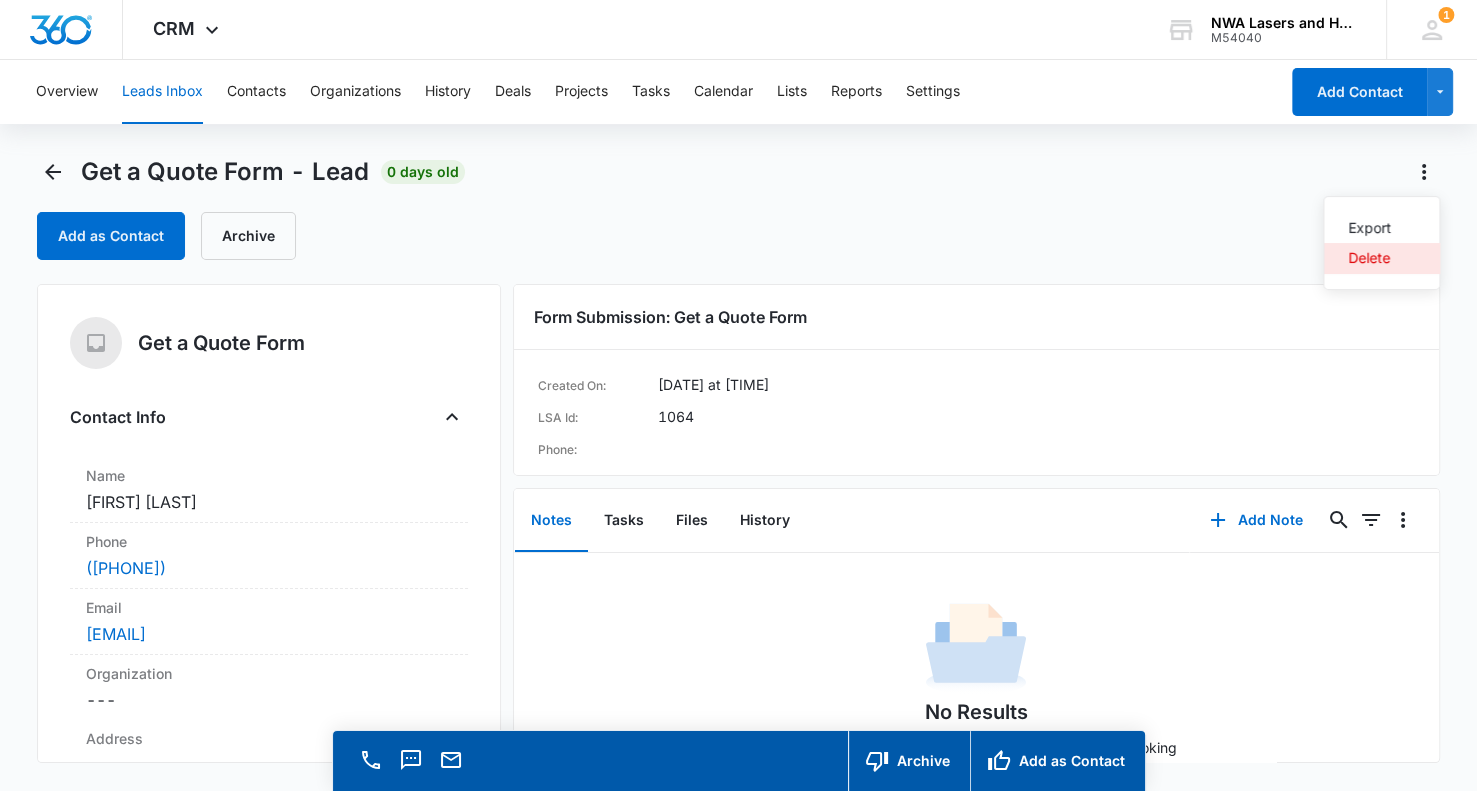 click on "Delete" at bounding box center (1369, 258) 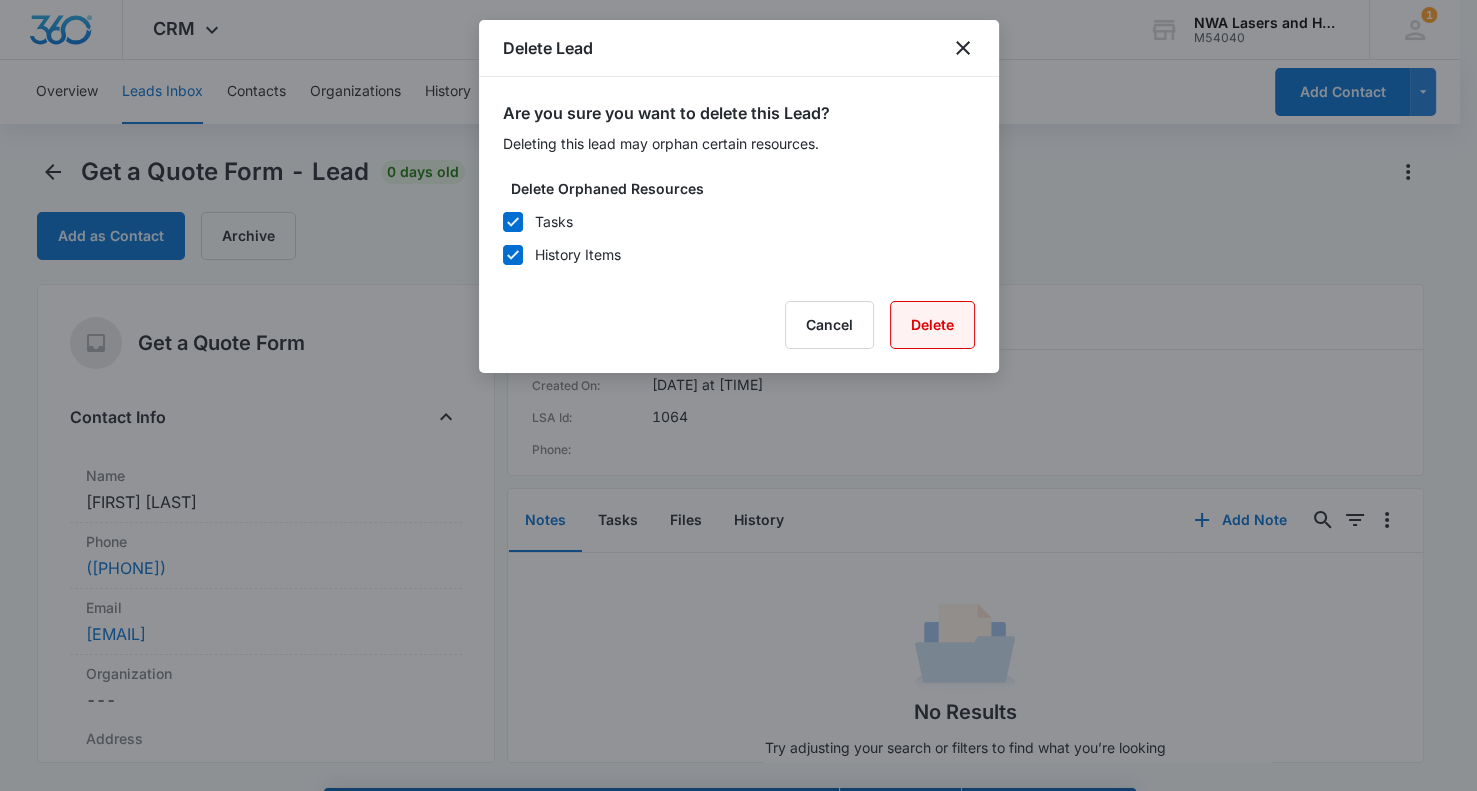 click on "Delete" at bounding box center (932, 325) 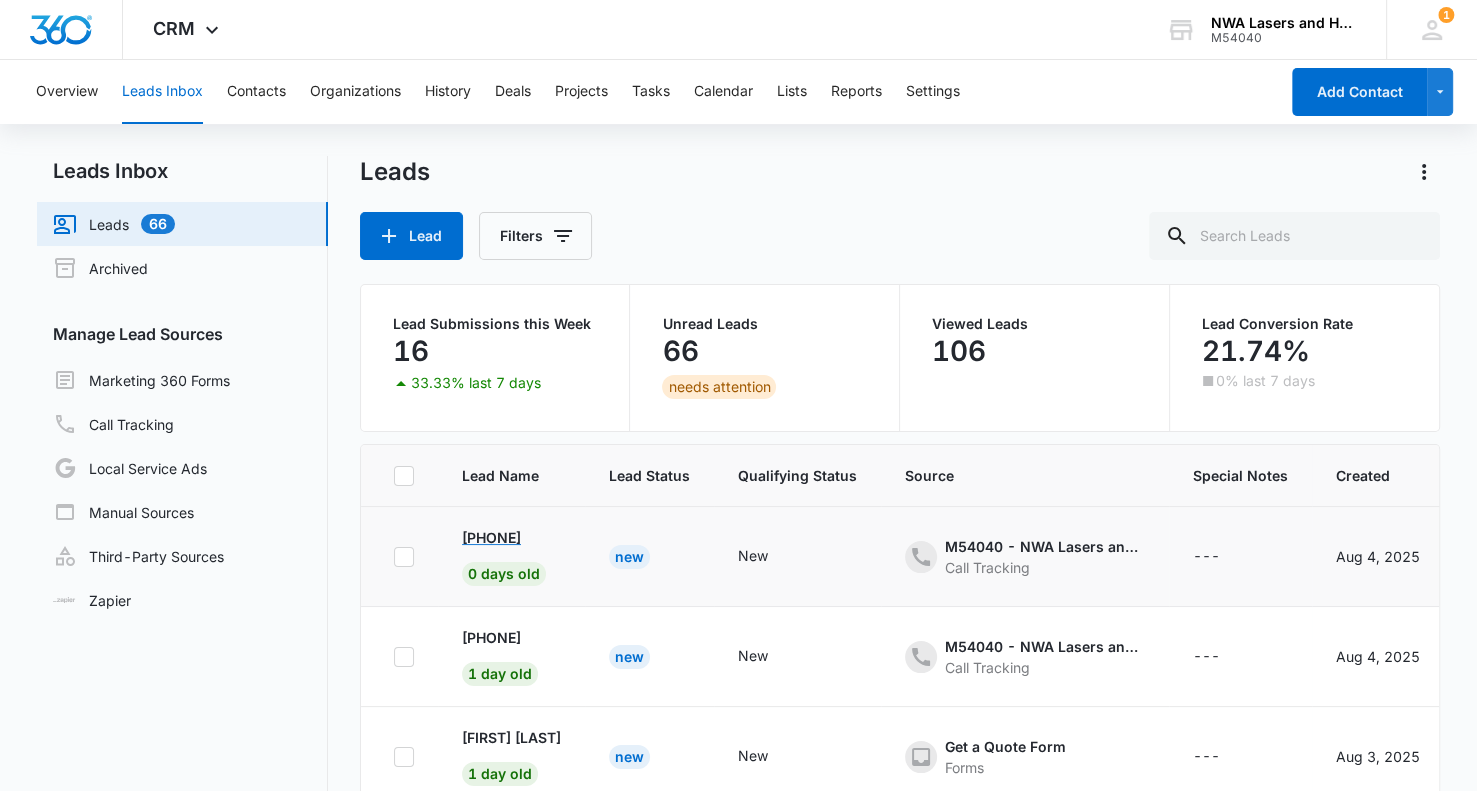click on "[PHONE]" at bounding box center (491, 537) 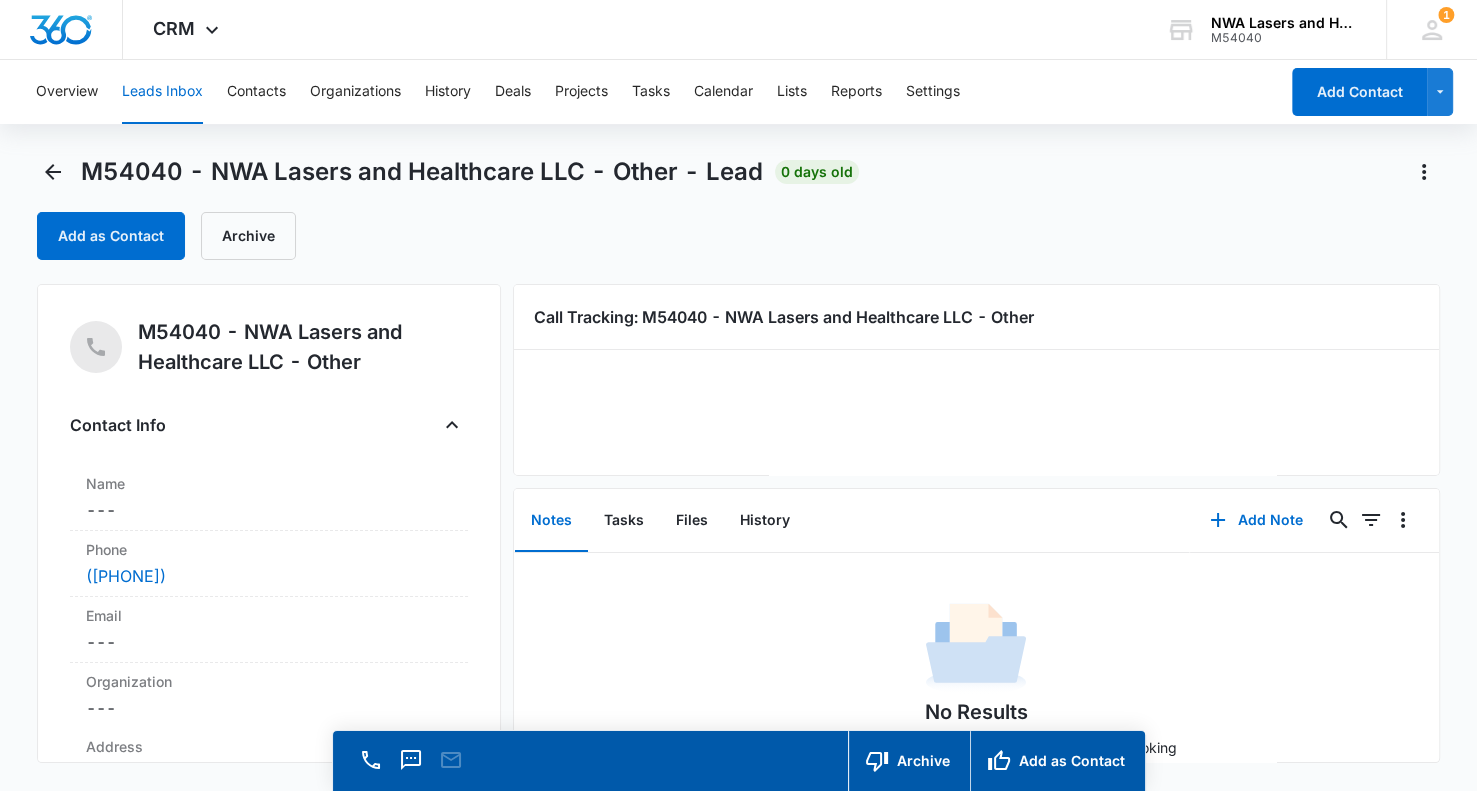 scroll, scrollTop: 222, scrollLeft: 0, axis: vertical 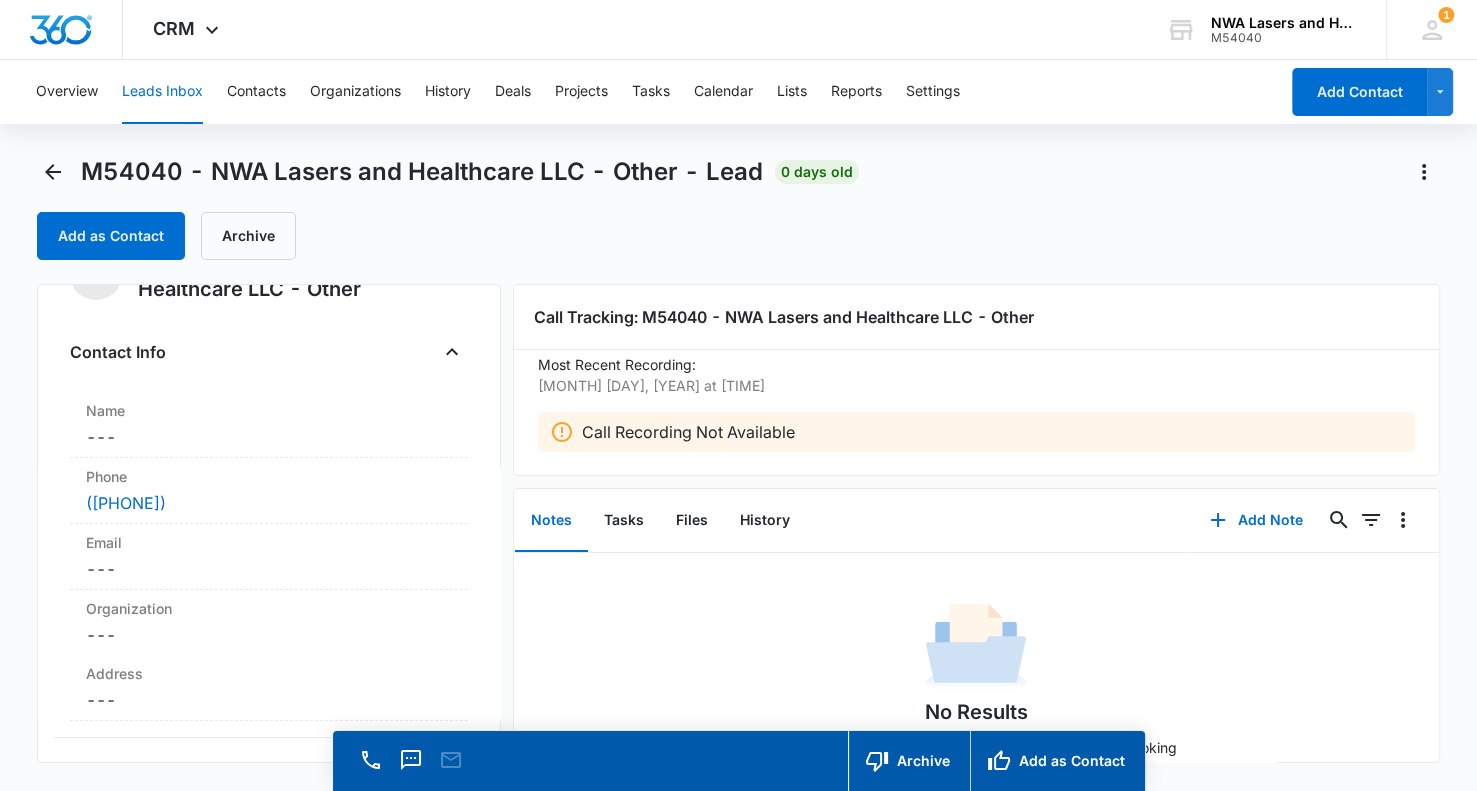 click on "M54040 - NWA Lasers and Healthcare LLC - Other - Lead [AGE] old Add as Contact Archive" at bounding box center (738, 208) 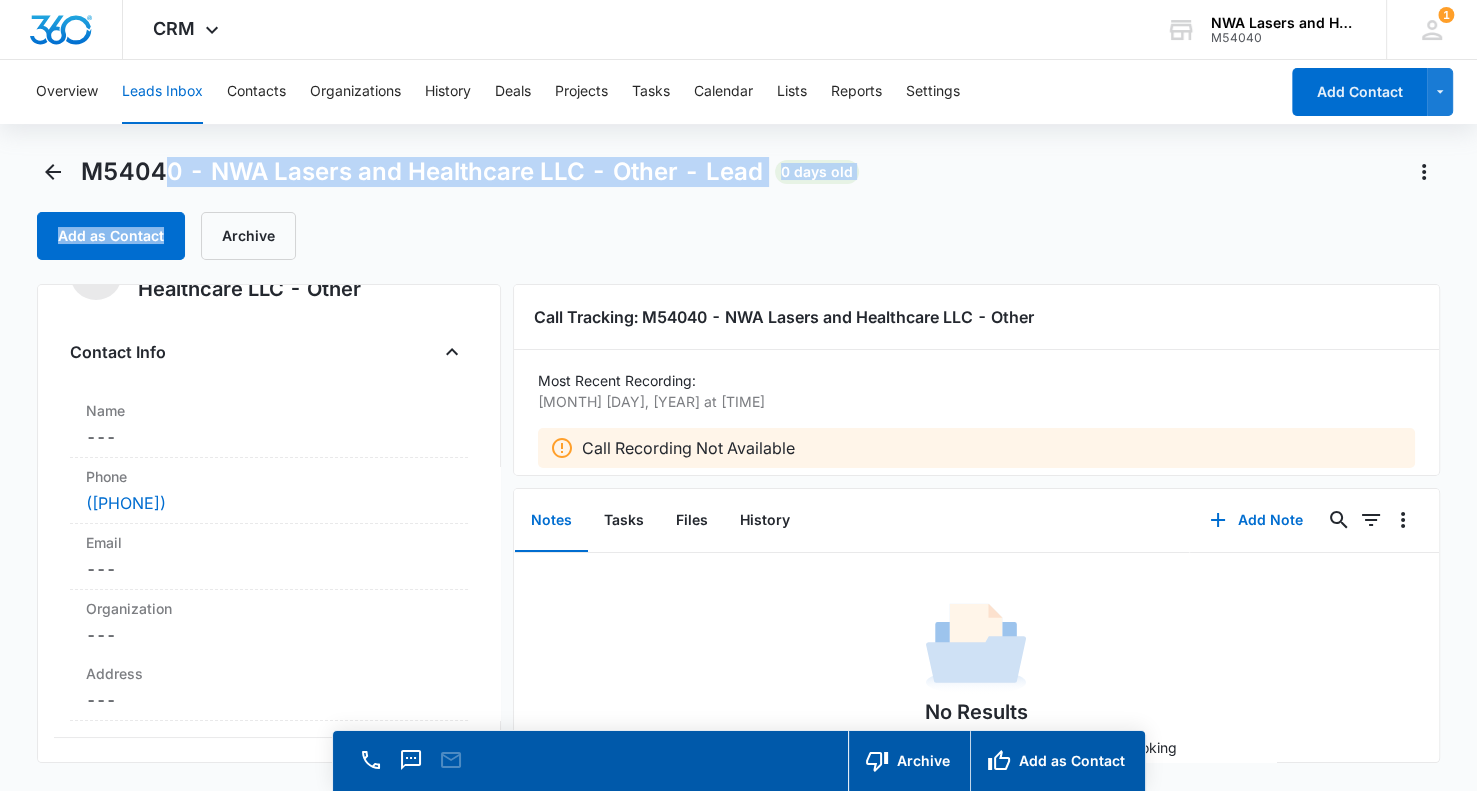 scroll, scrollTop: 0, scrollLeft: 0, axis: both 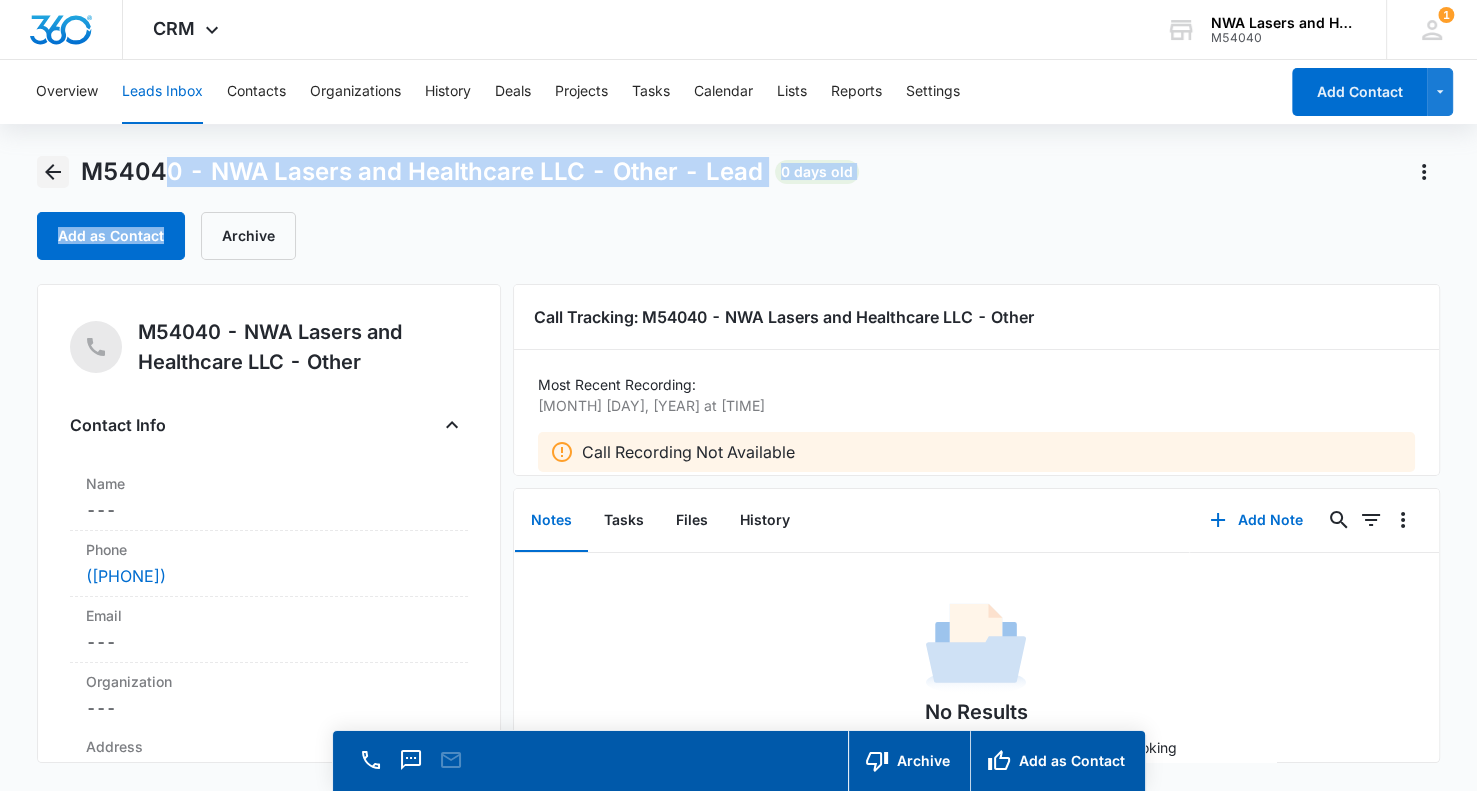 click 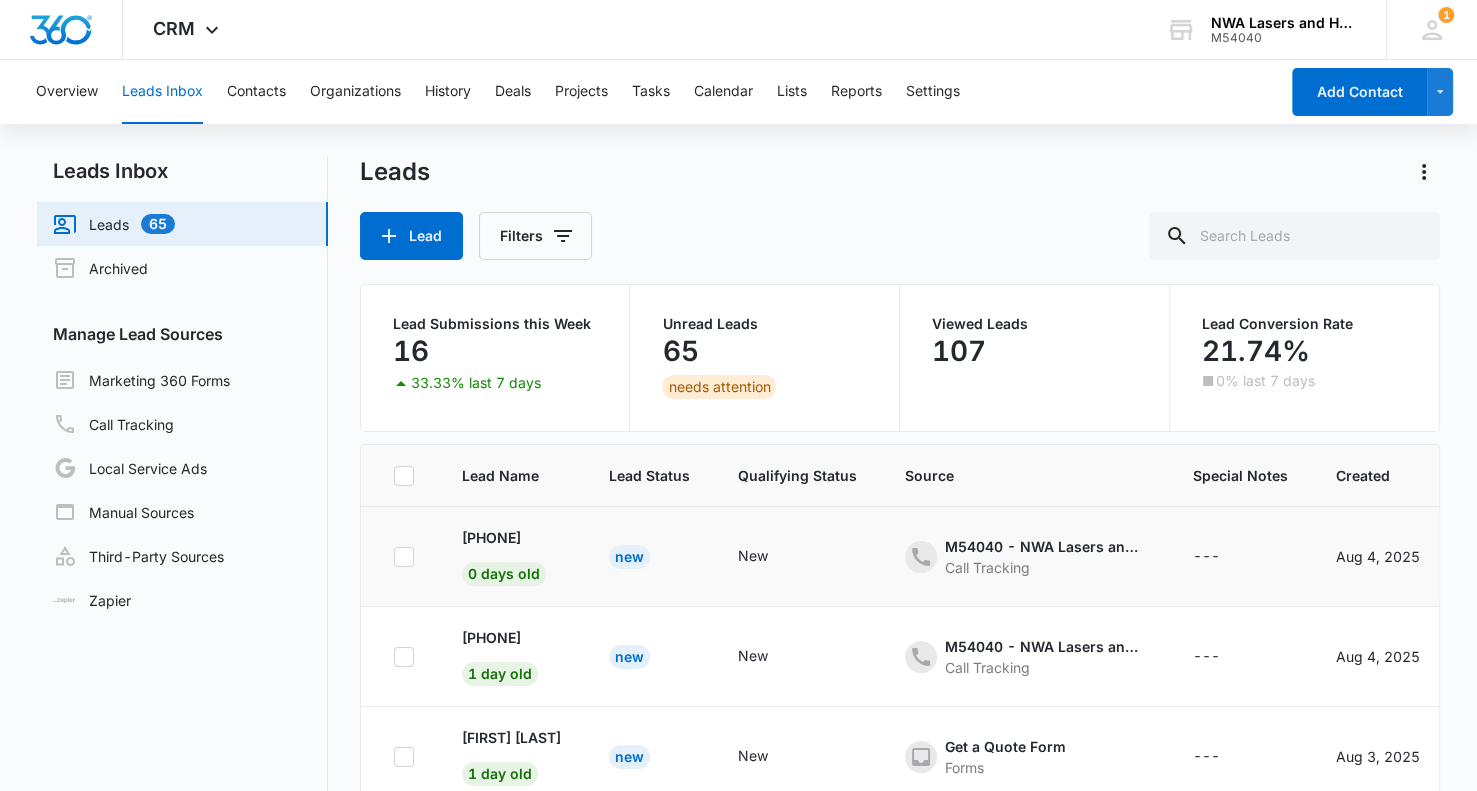 click 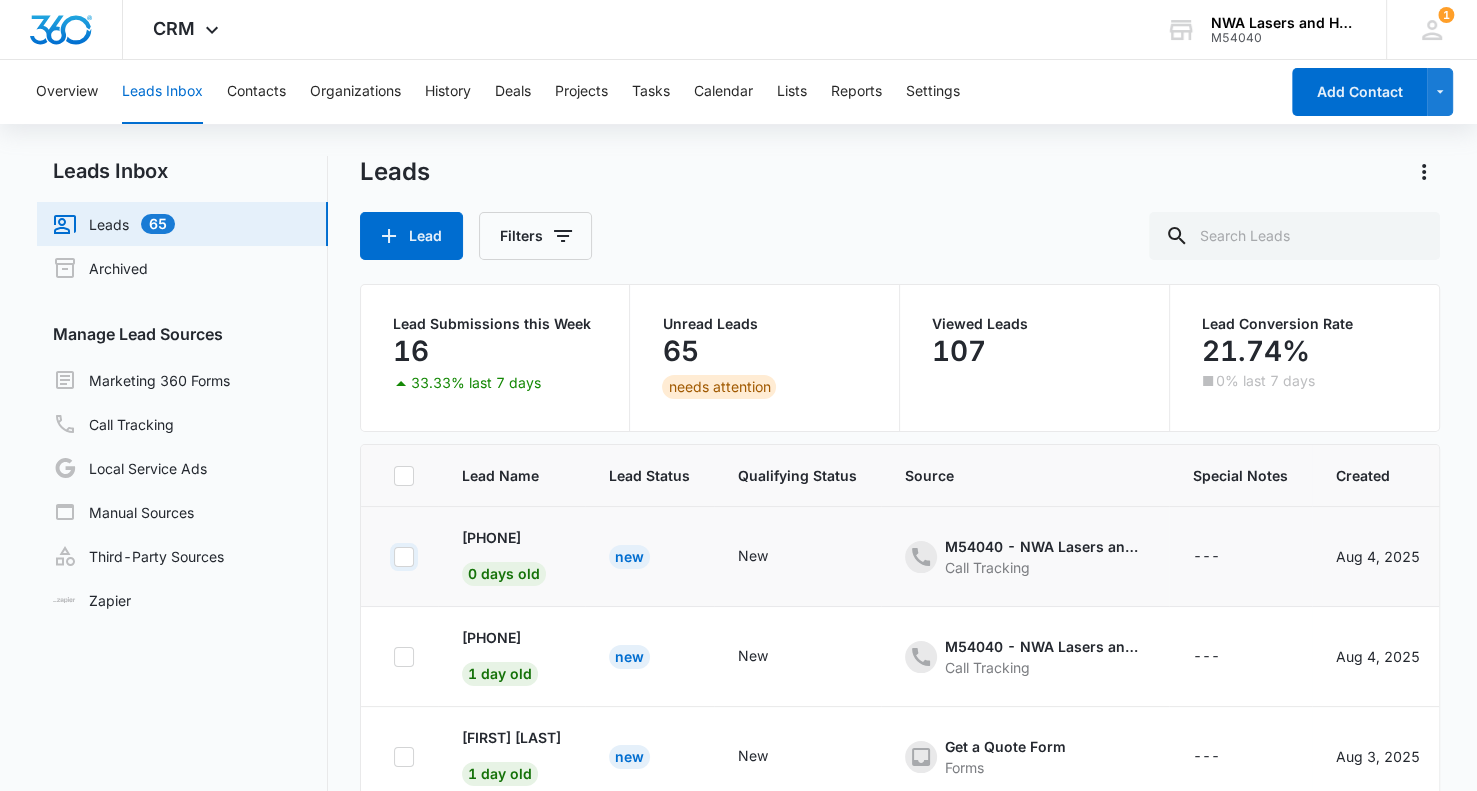 click at bounding box center (393, 556) 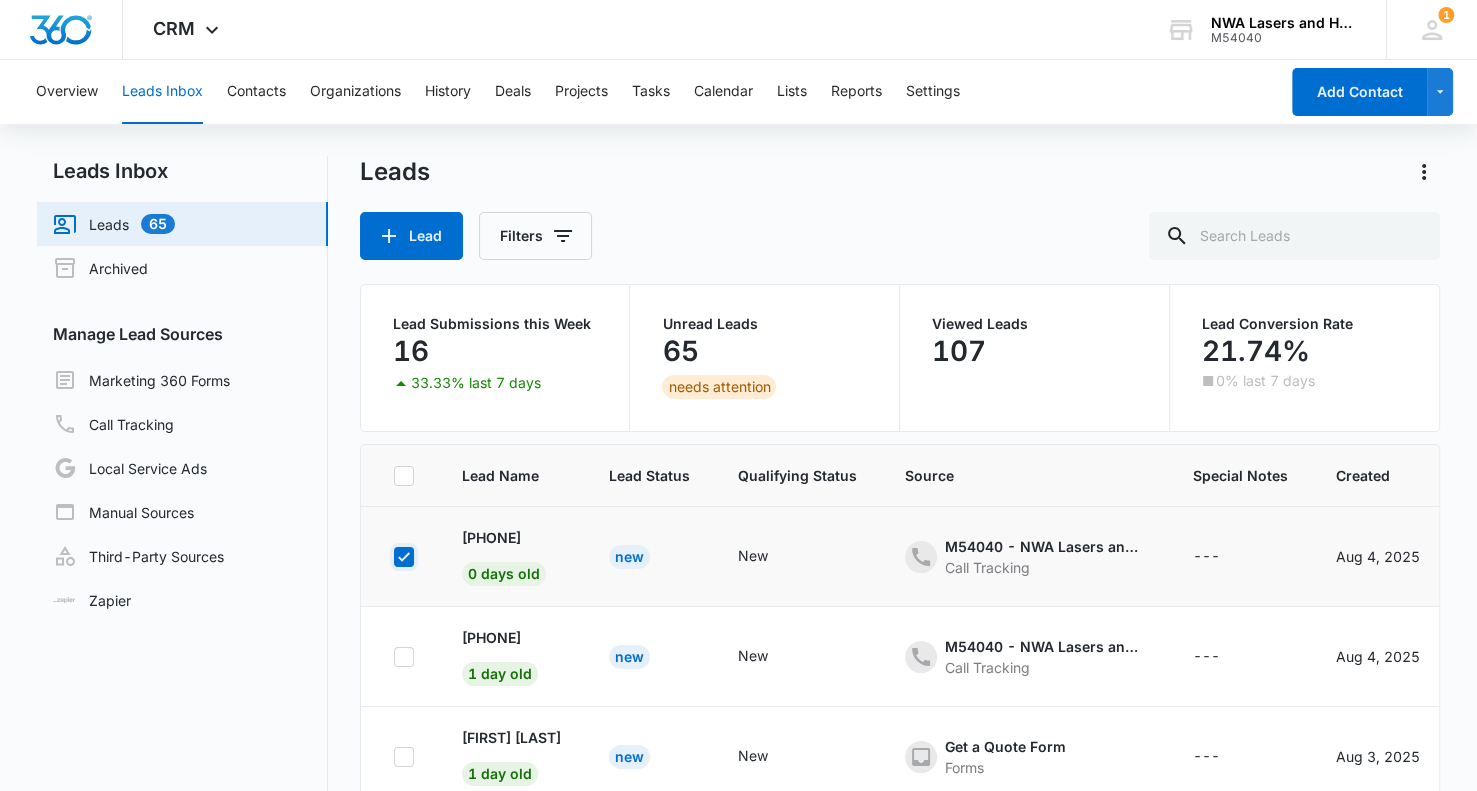 checkbox on "true" 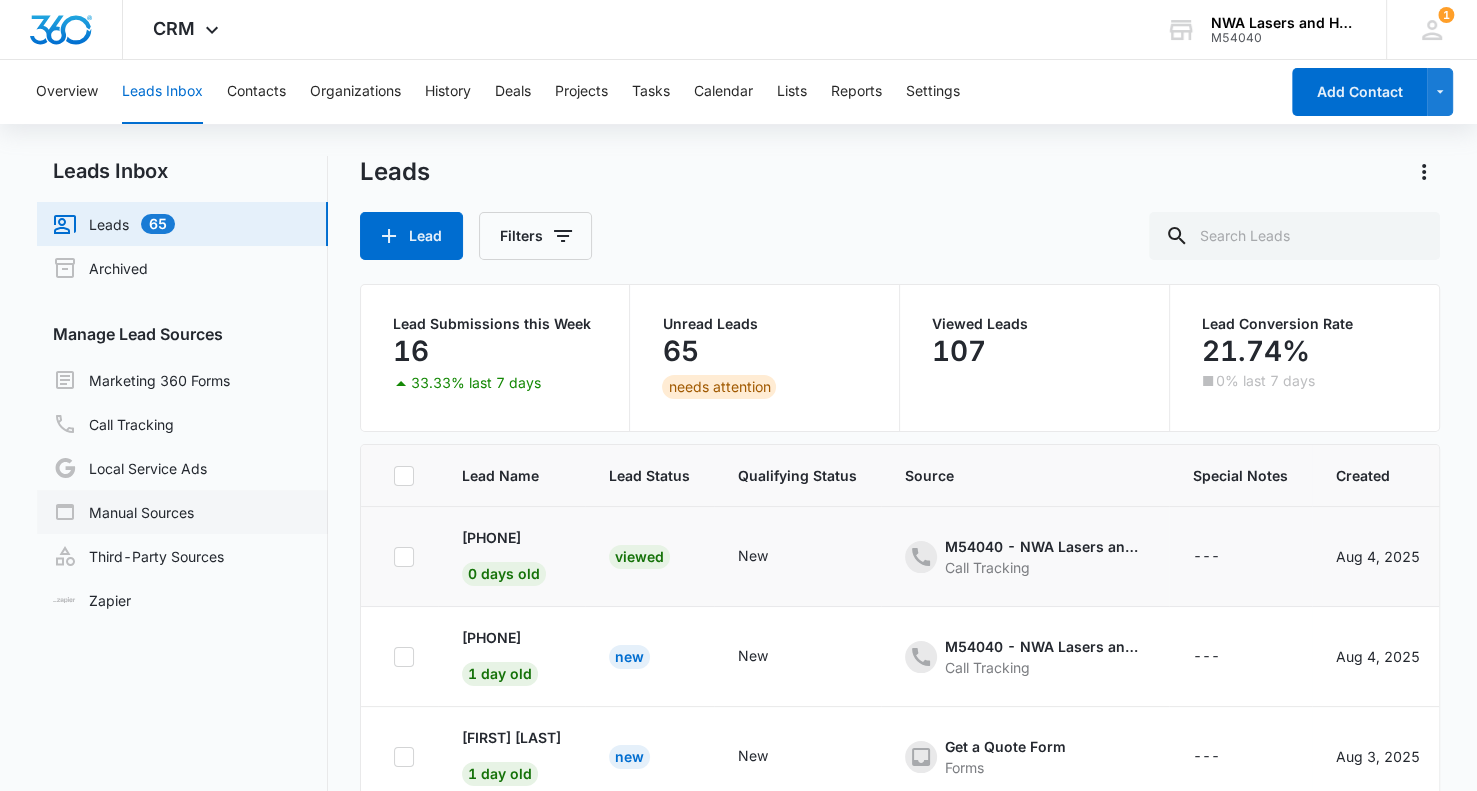 drag, startPoint x: 398, startPoint y: 555, endPoint x: 282, endPoint y: 519, distance: 121.45781 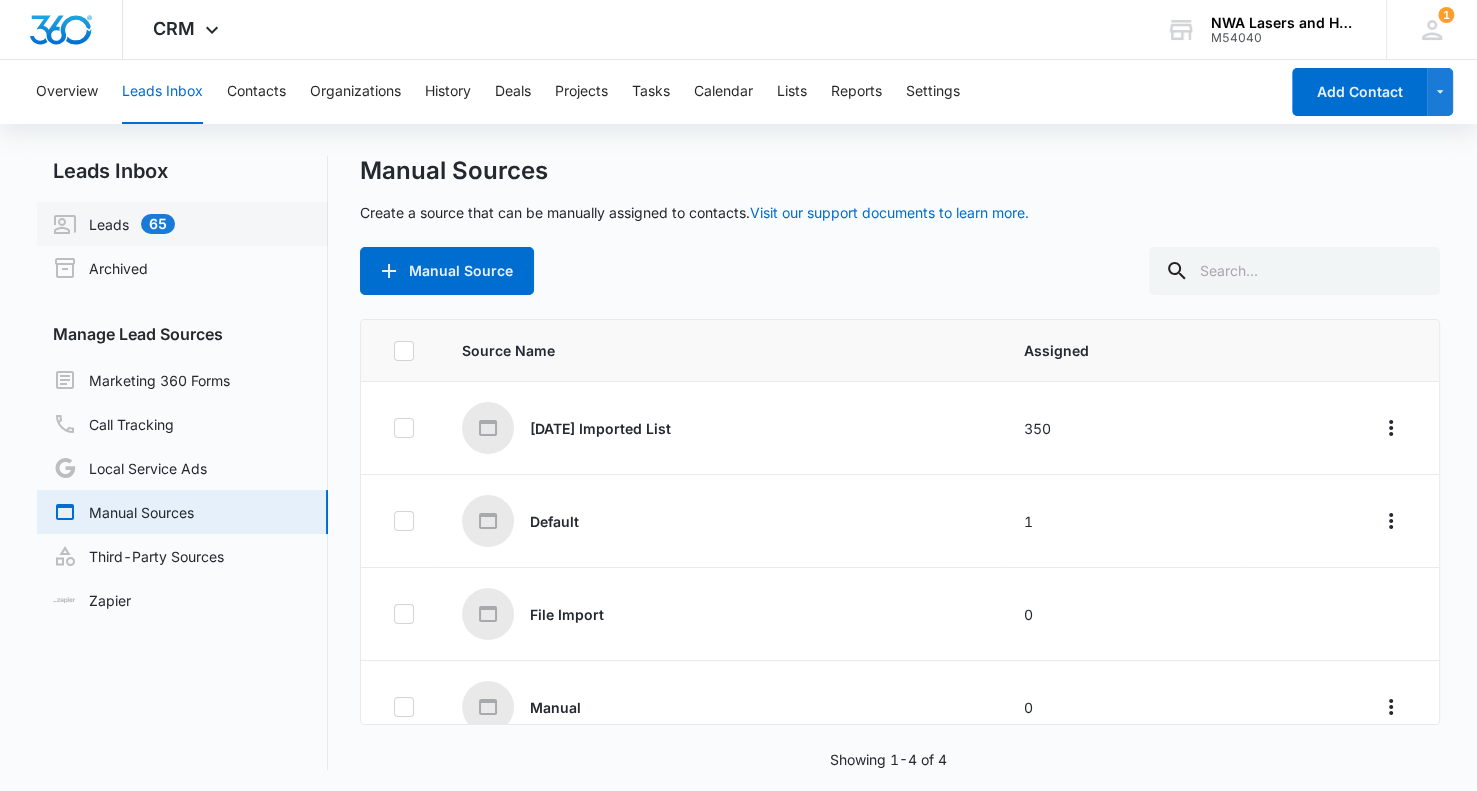 click on "Leads 65" at bounding box center [114, 224] 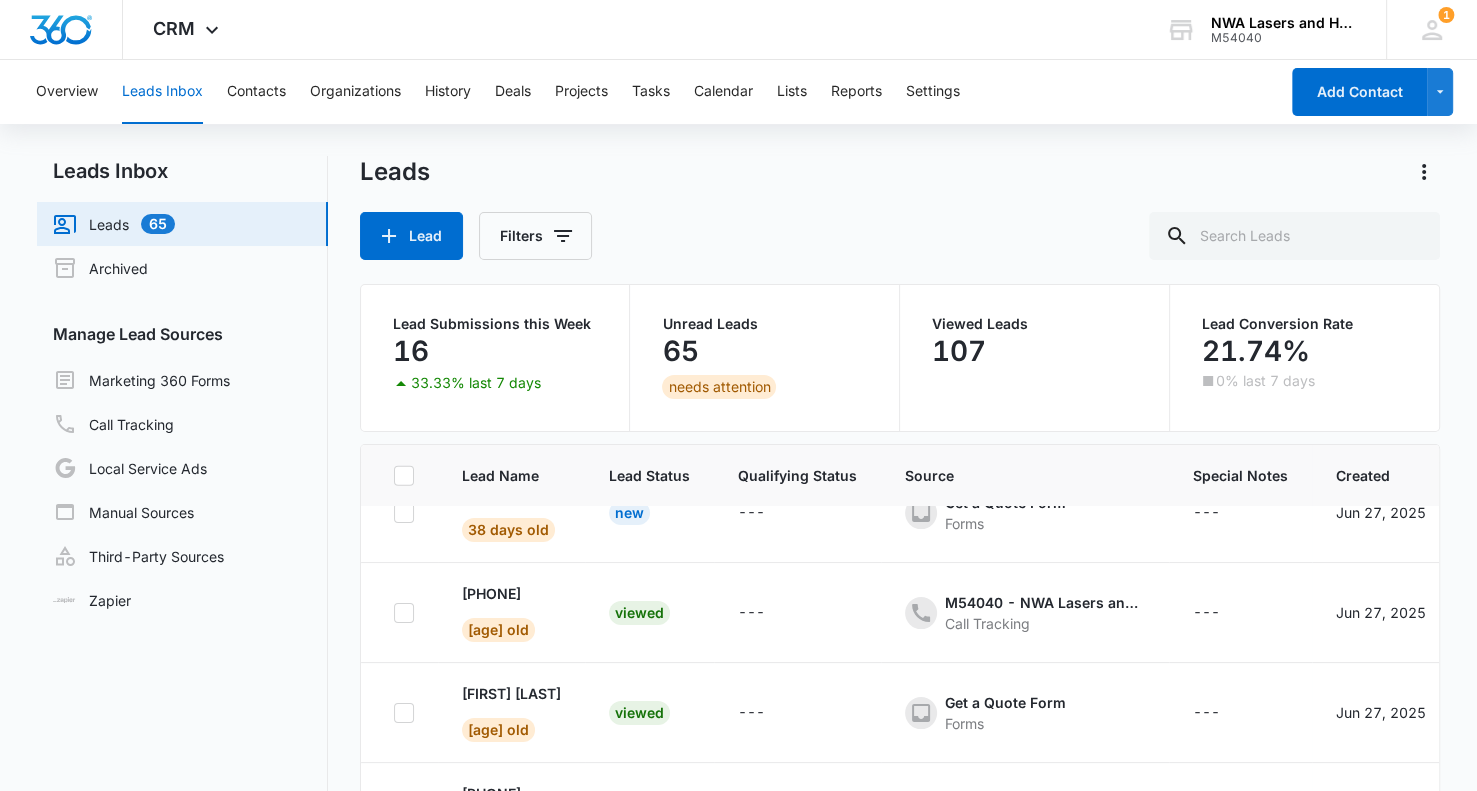 scroll, scrollTop: 0, scrollLeft: 0, axis: both 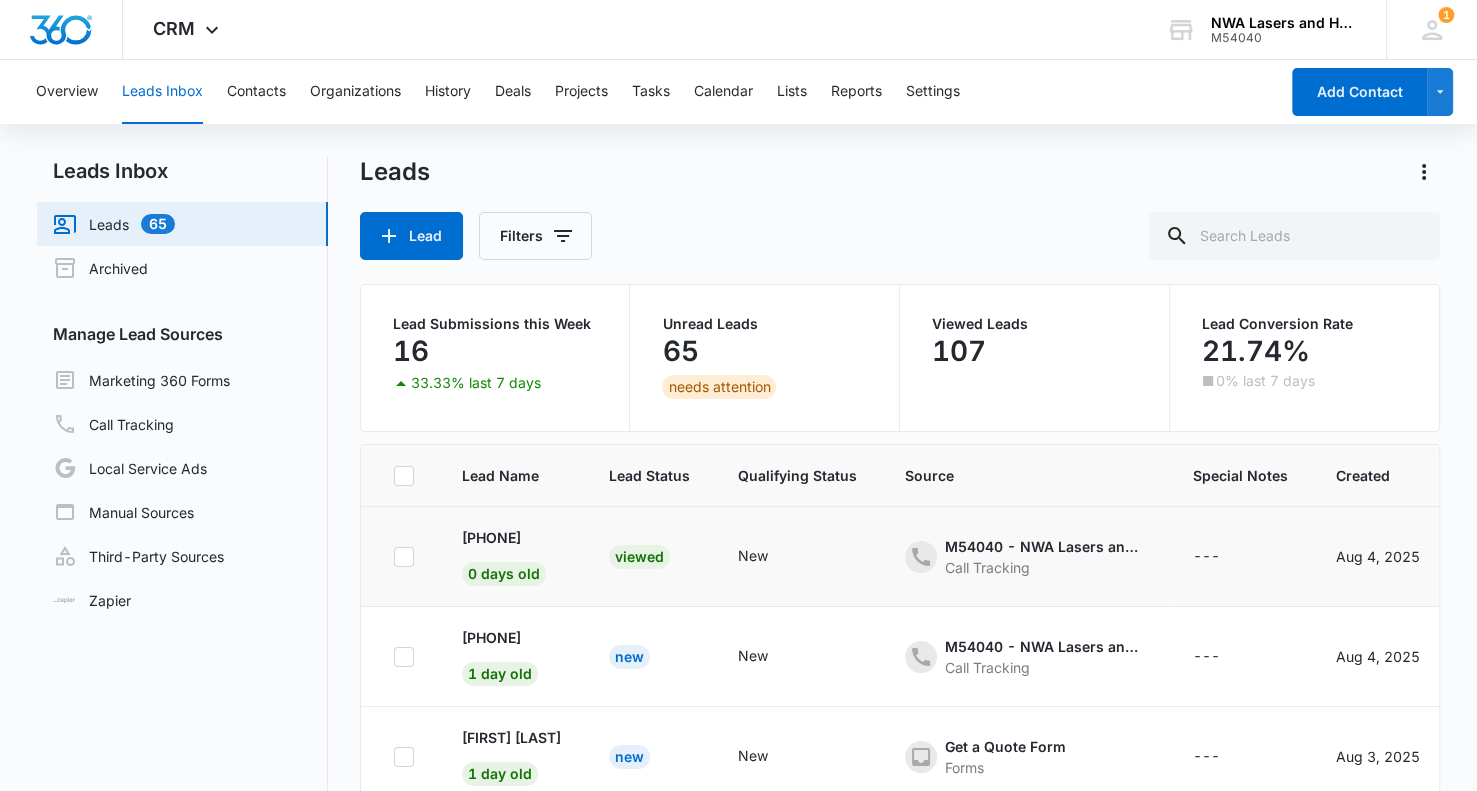 click 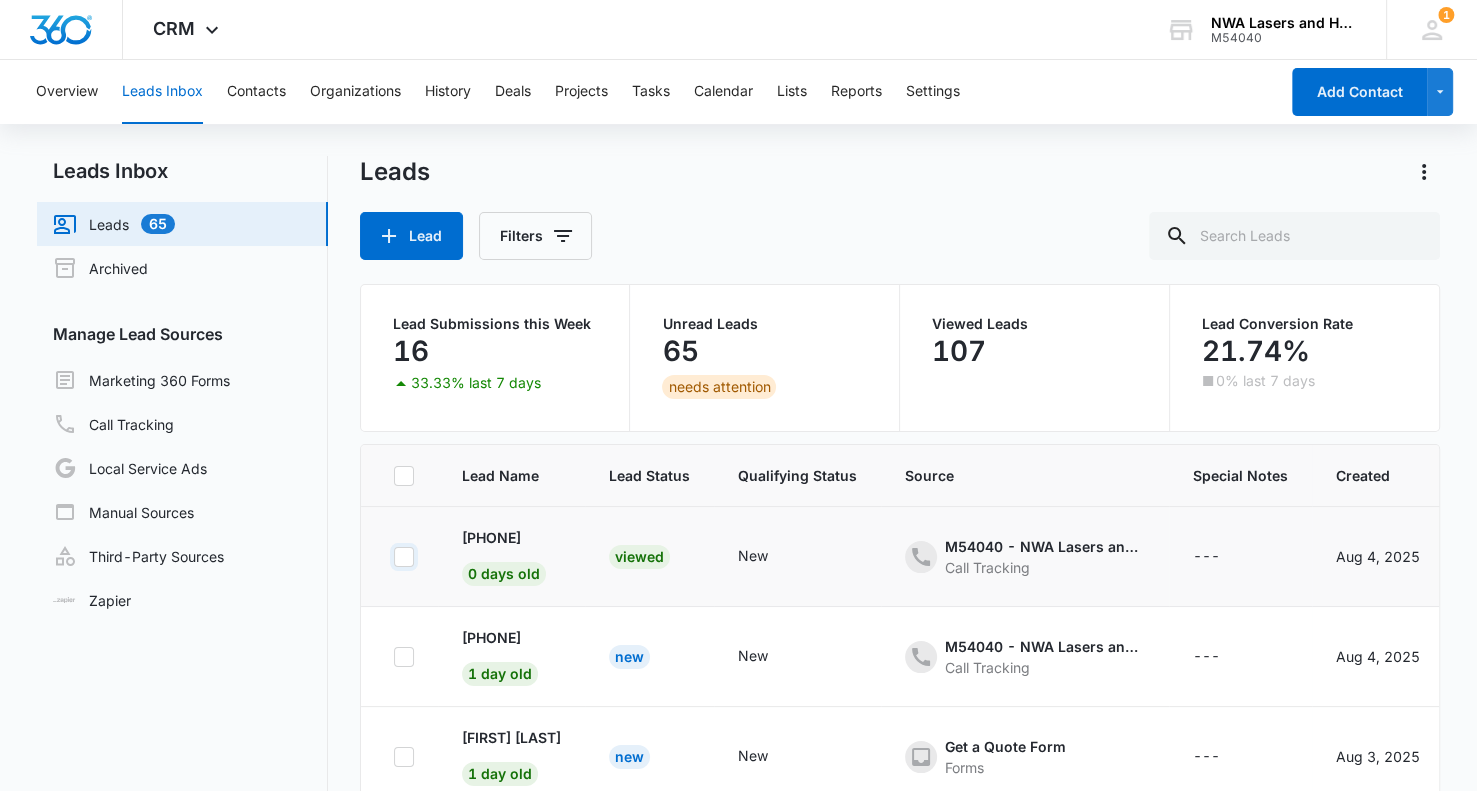 click at bounding box center [393, 556] 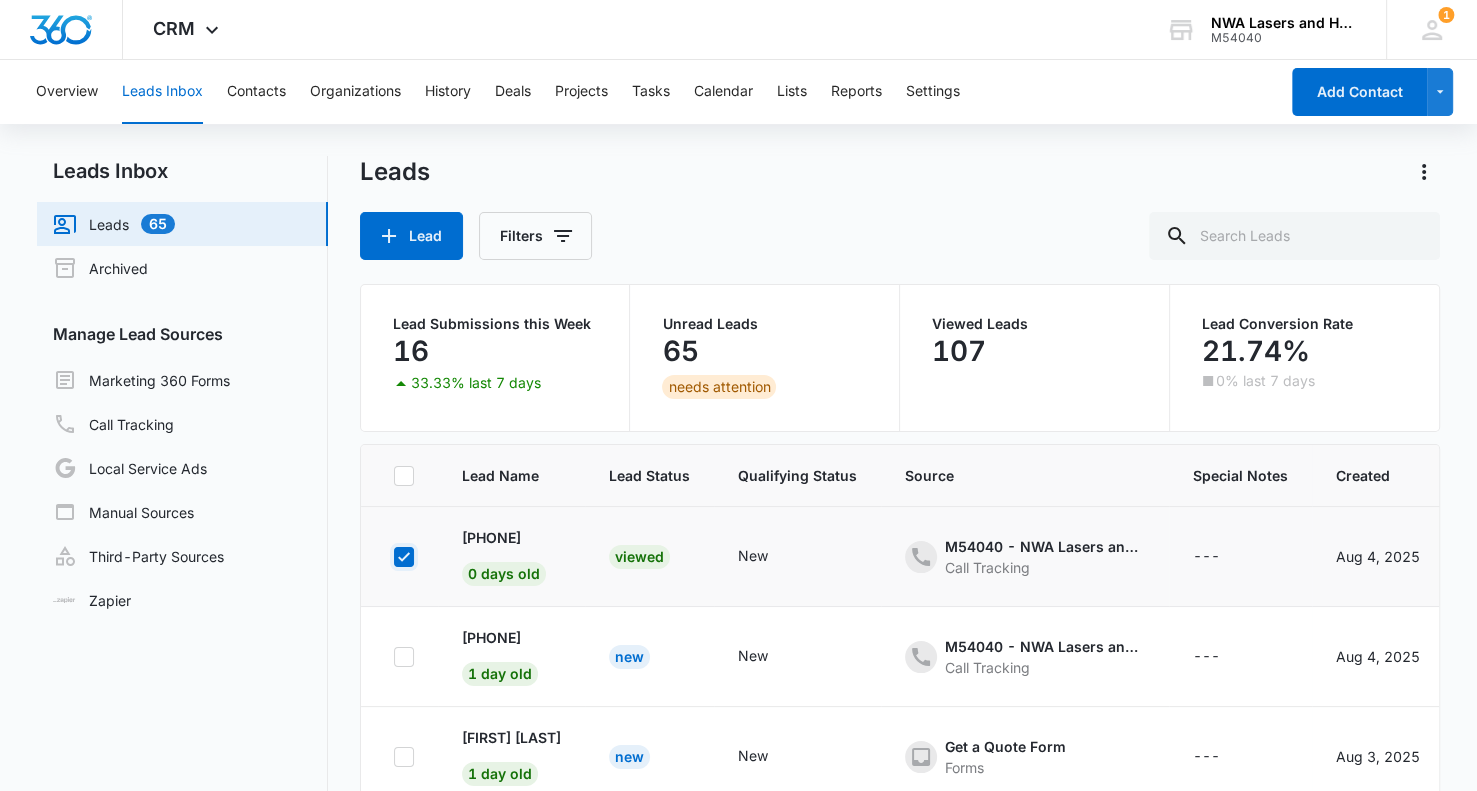 checkbox on "true" 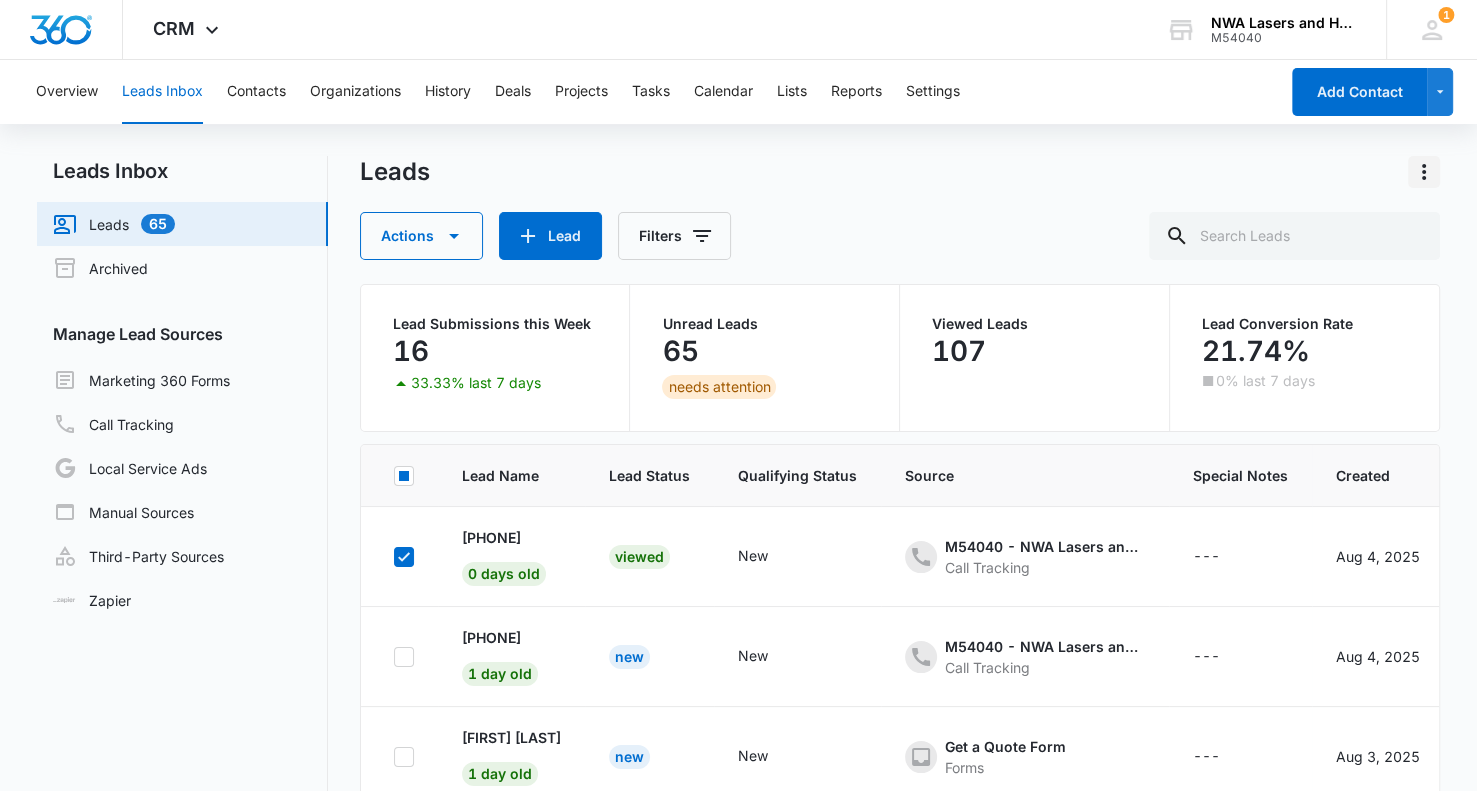 click 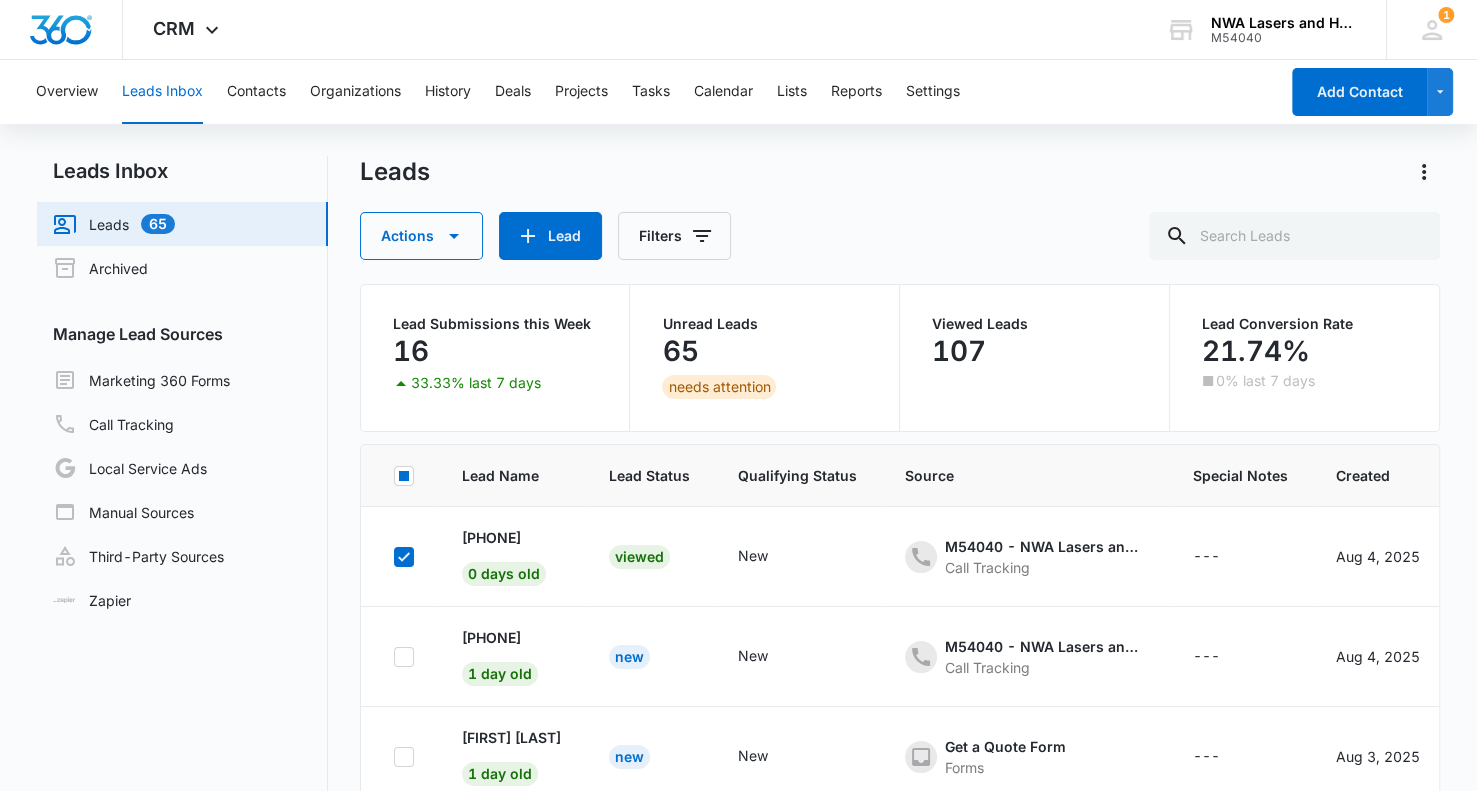 click on "Actions Lead Filters" at bounding box center [900, 236] 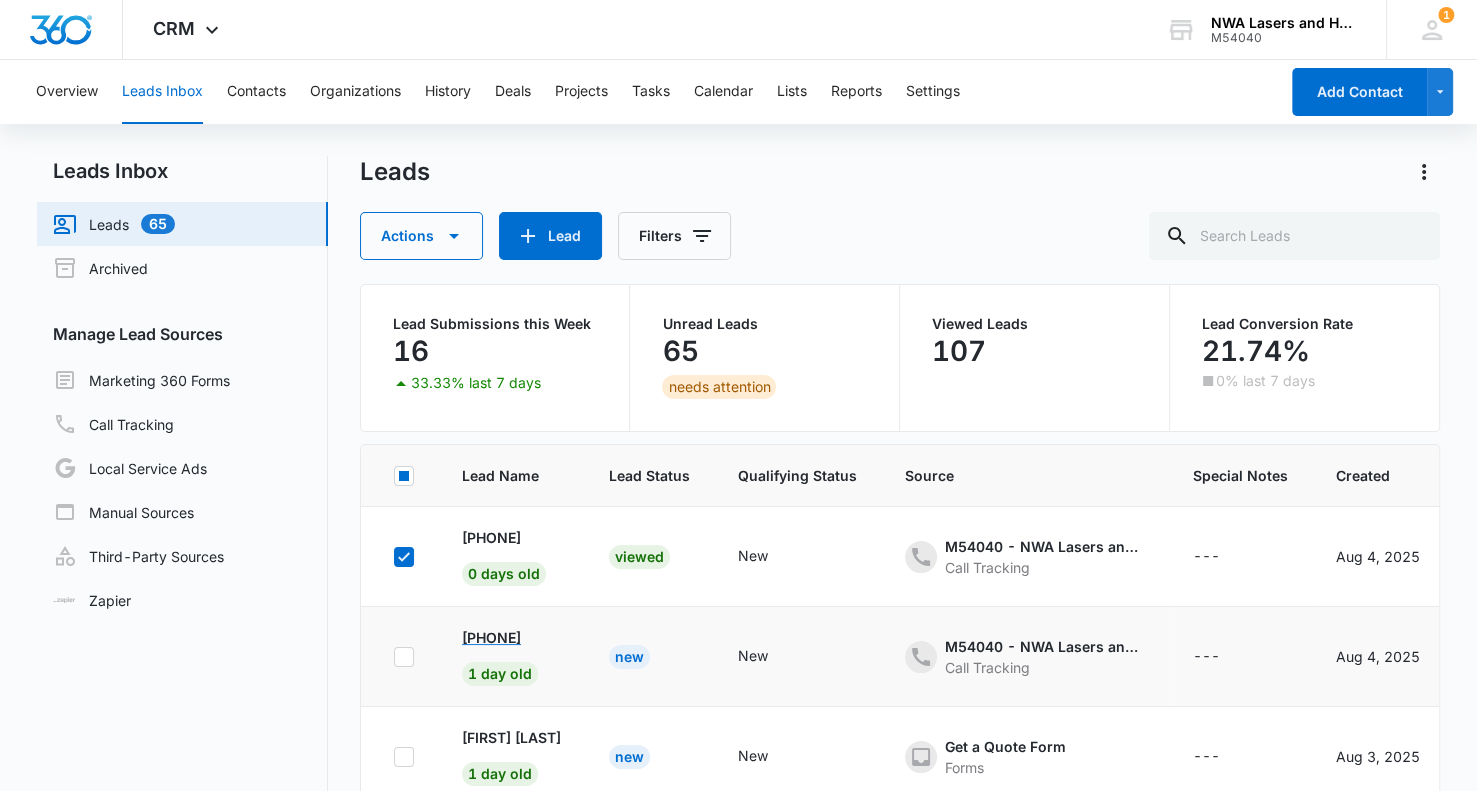 click on "[PHONE]" at bounding box center (491, 637) 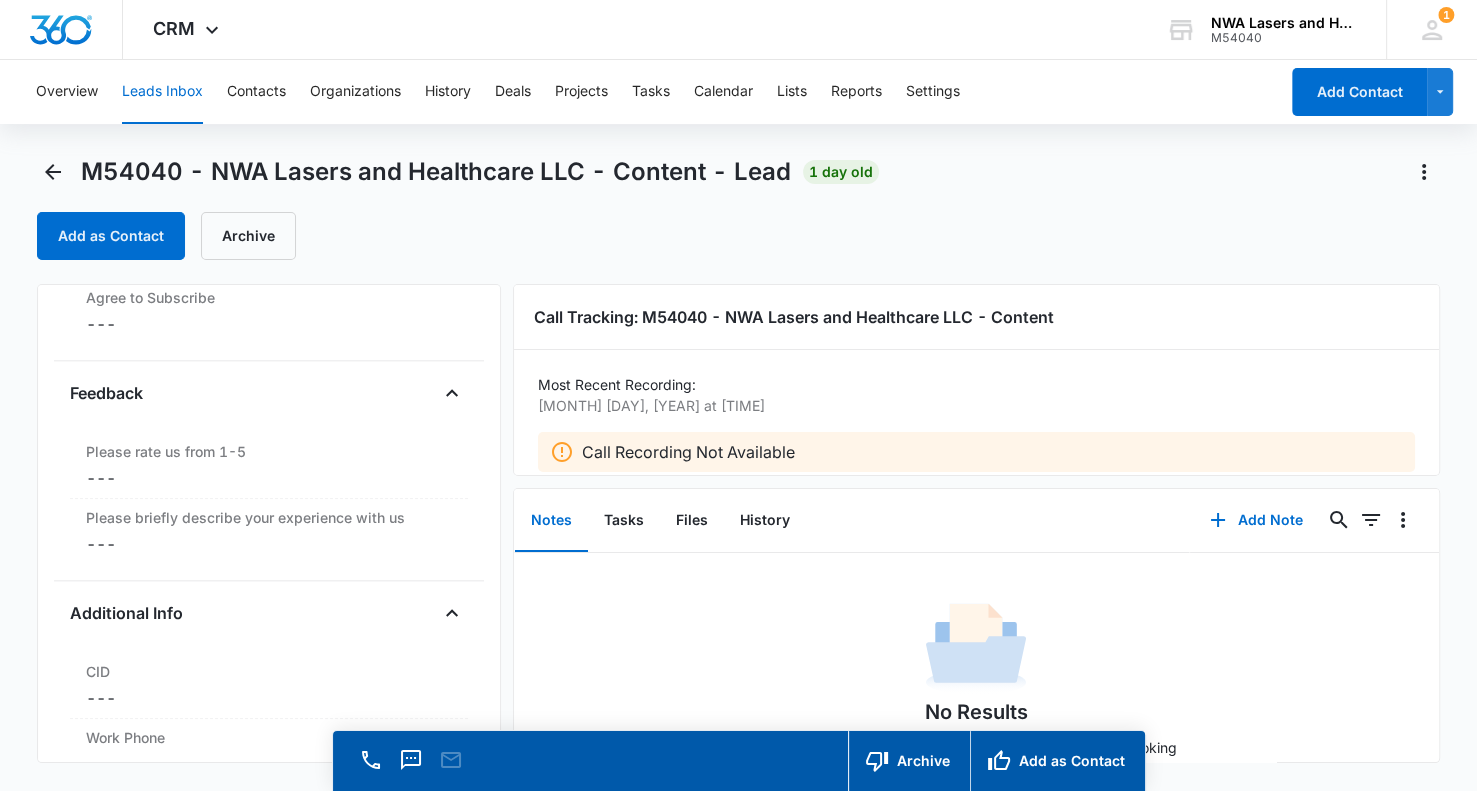 scroll, scrollTop: 2576, scrollLeft: 0, axis: vertical 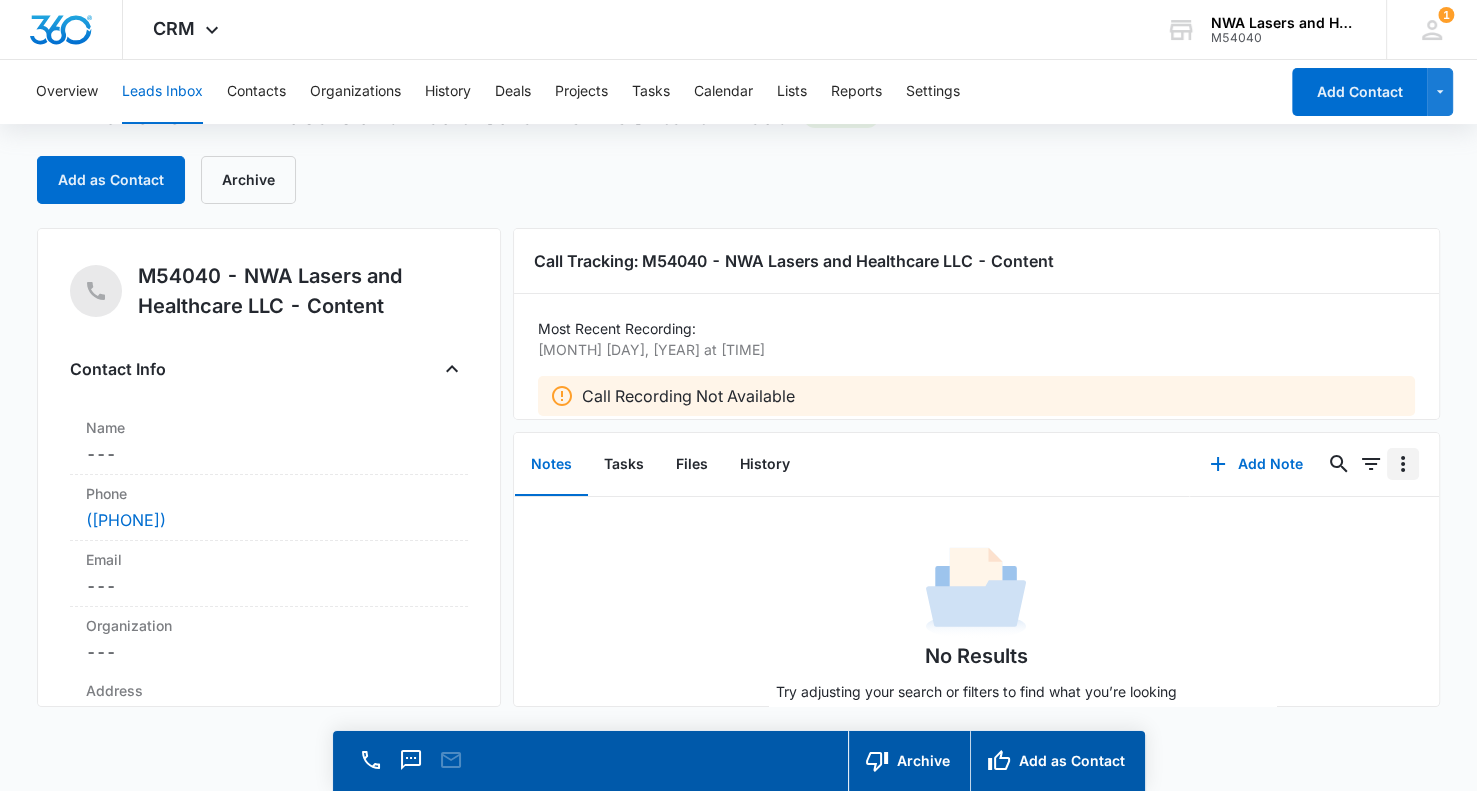 click 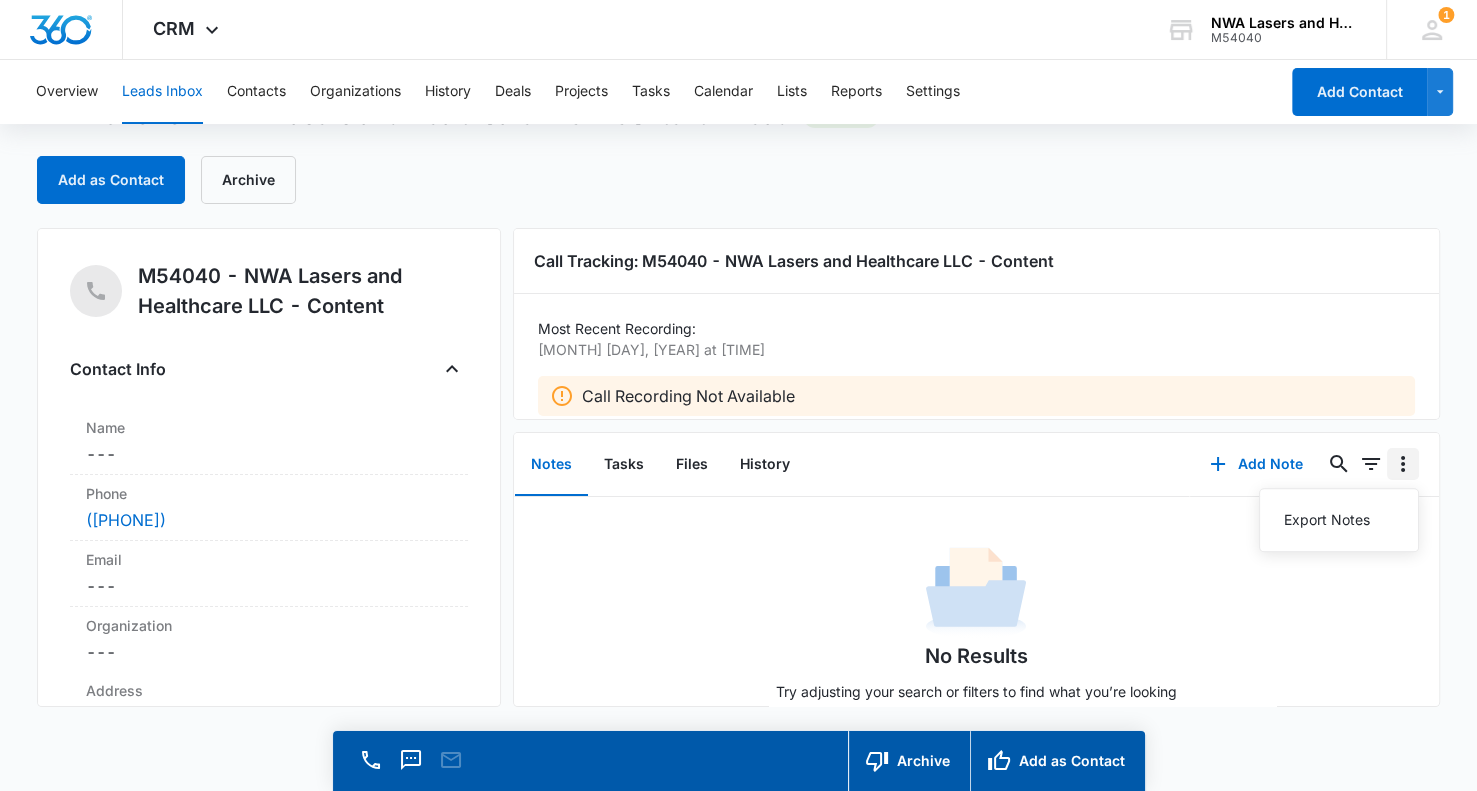 click 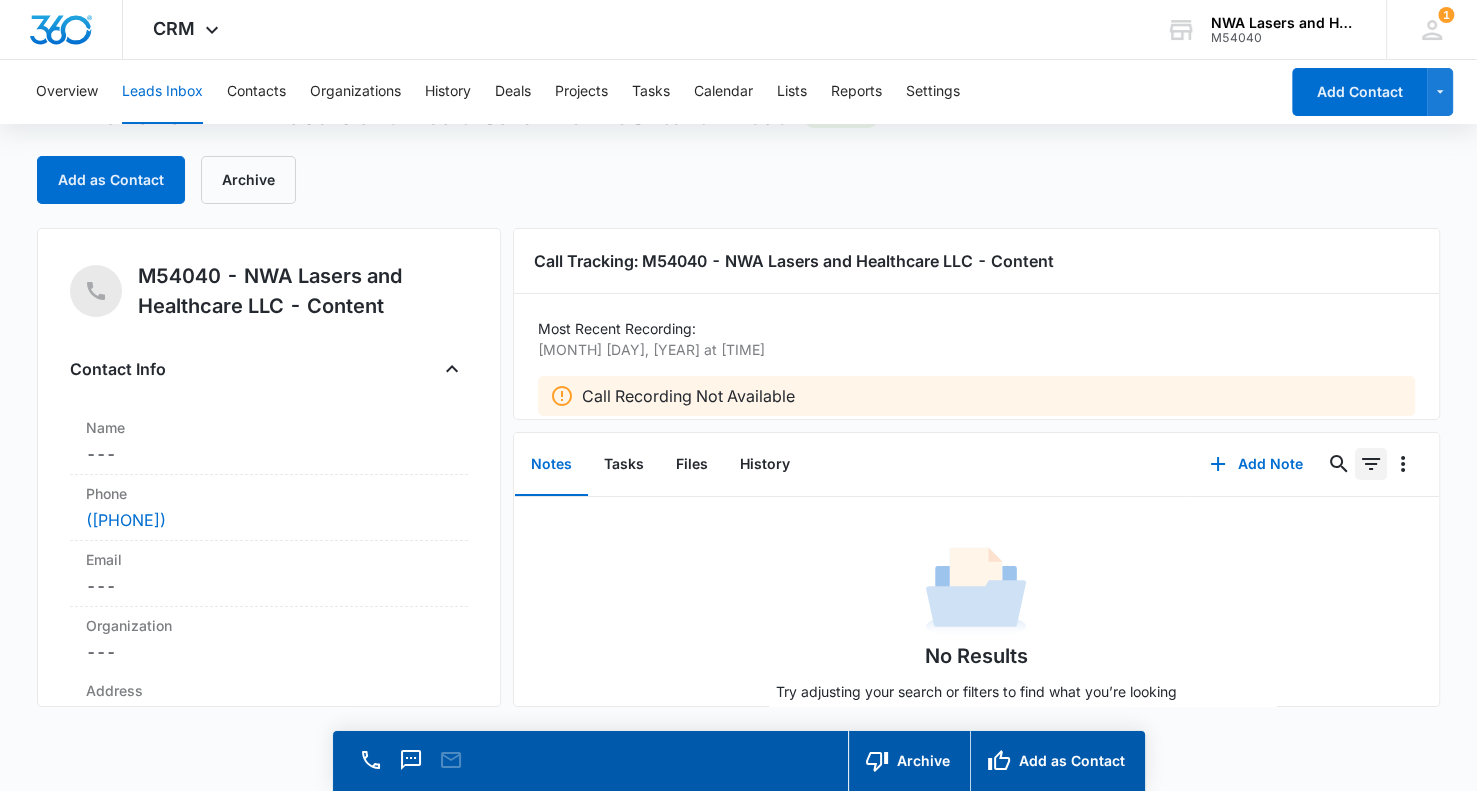 click 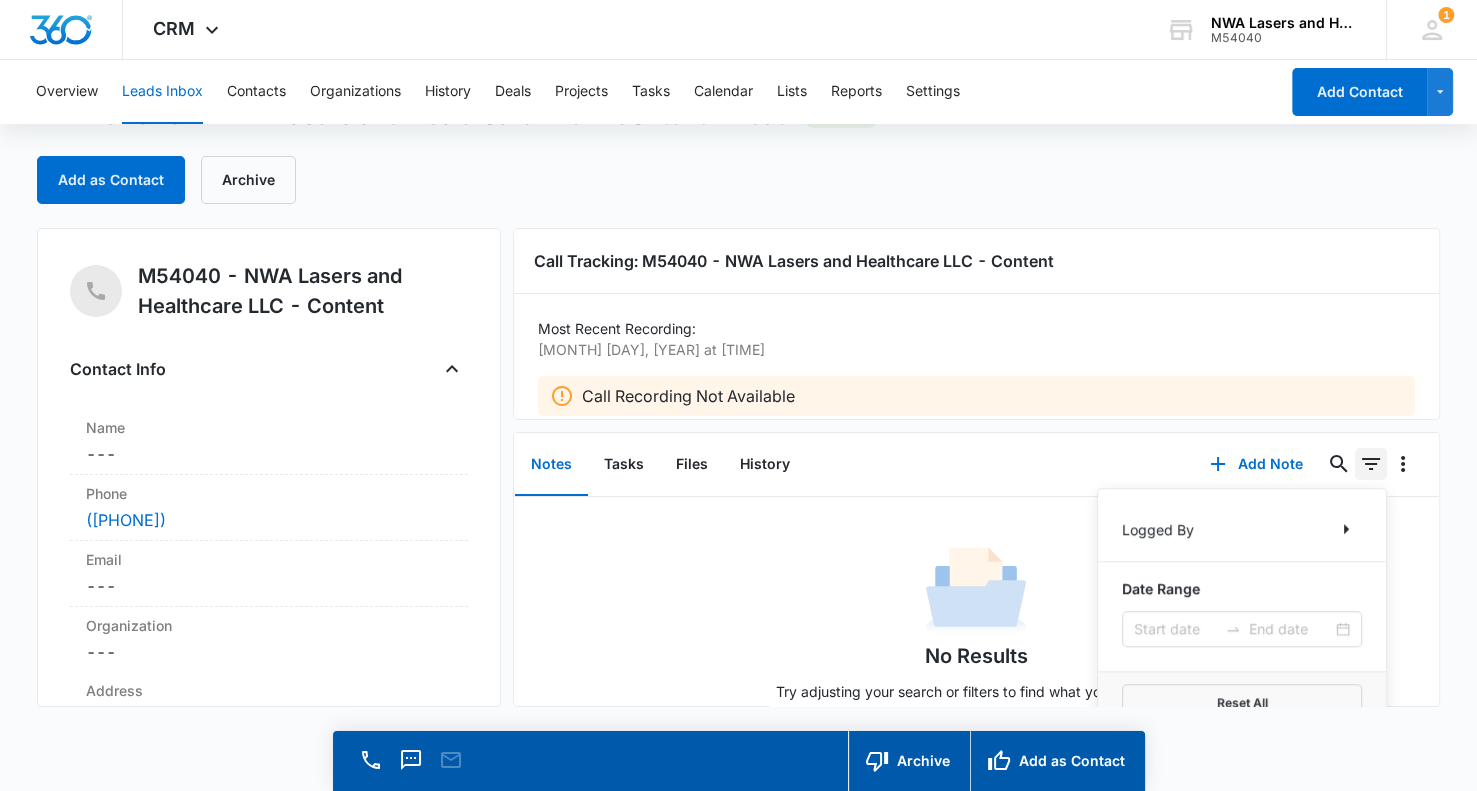 click 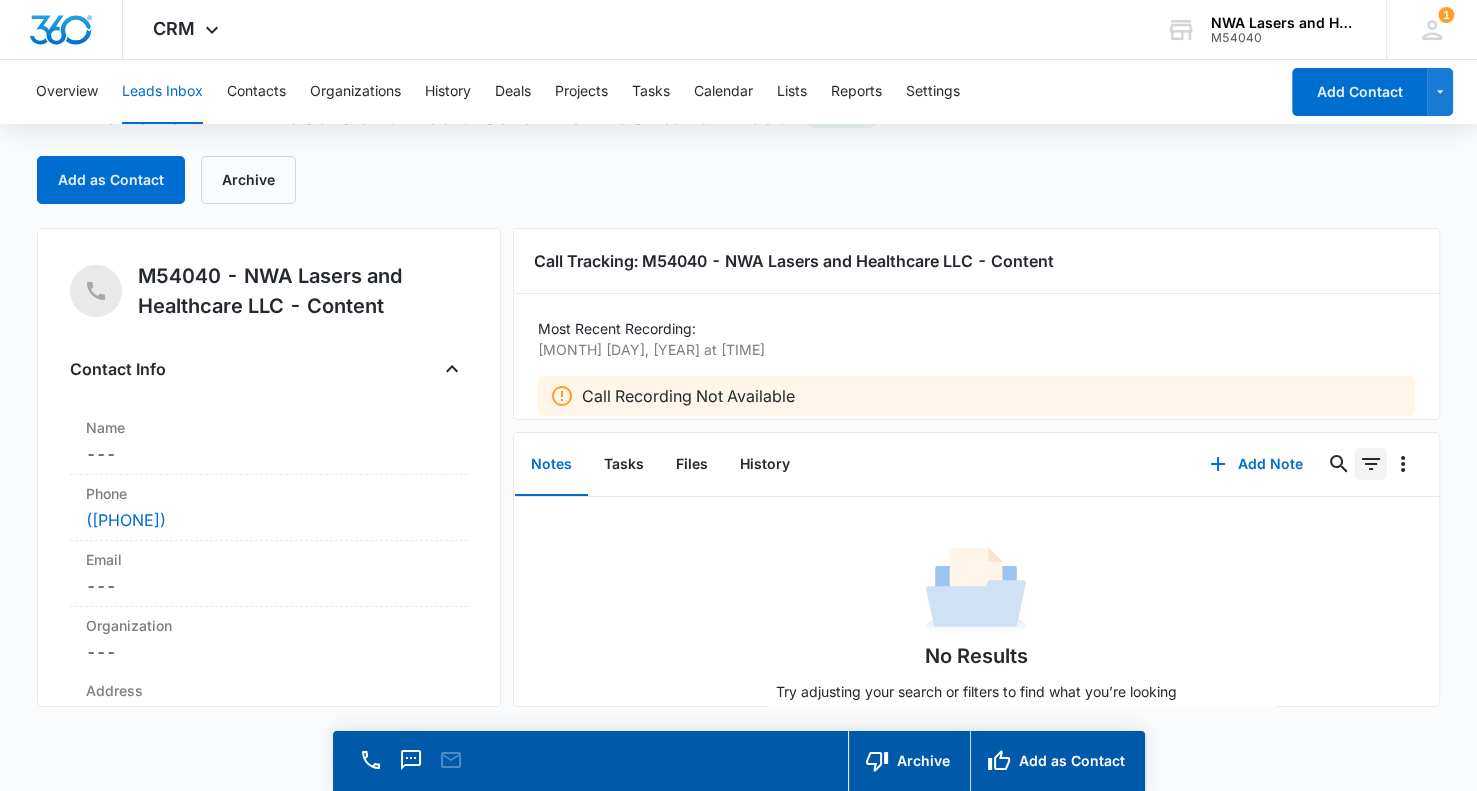 scroll, scrollTop: 48, scrollLeft: 0, axis: vertical 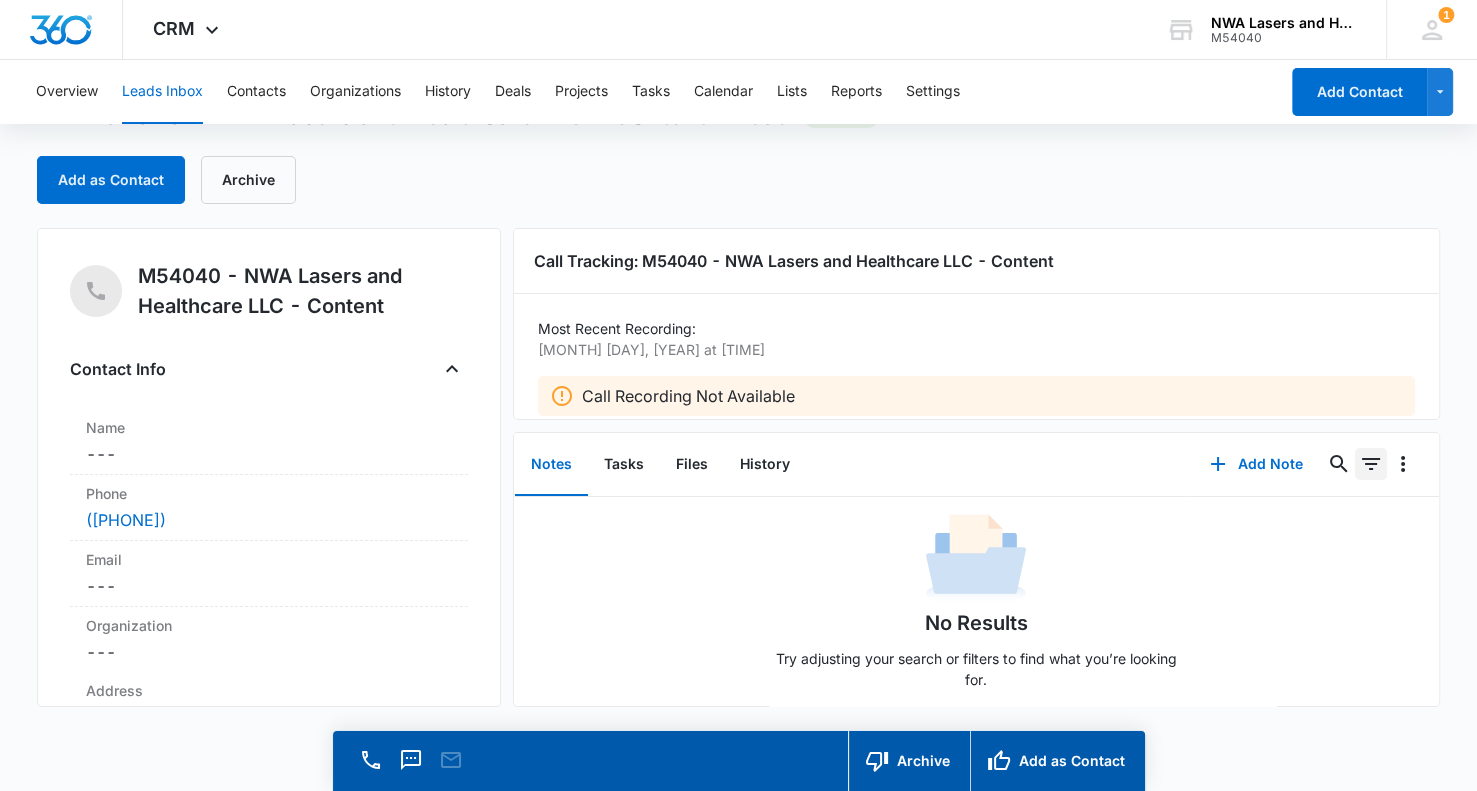 click at bounding box center [738, 792] 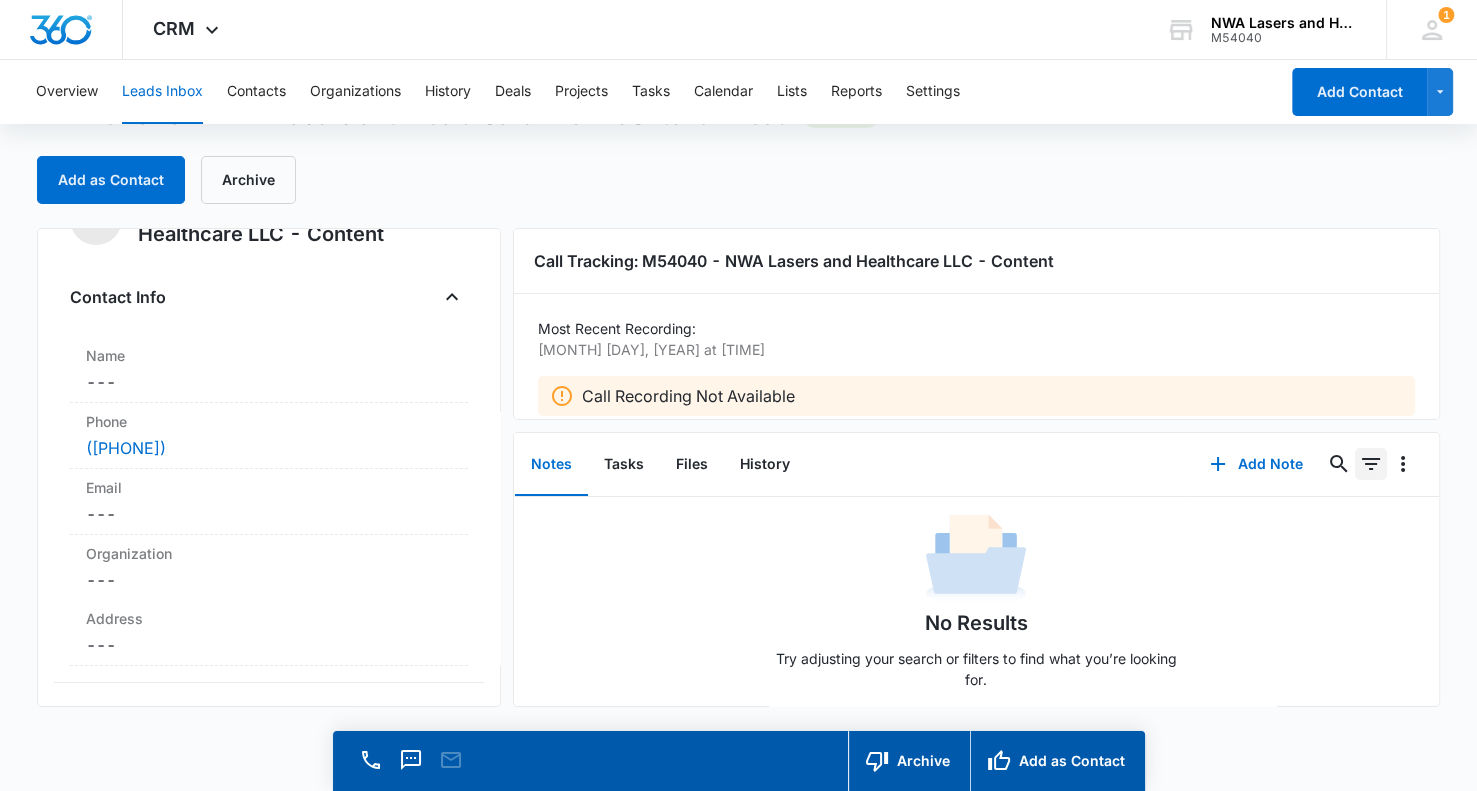scroll, scrollTop: 0, scrollLeft: 0, axis: both 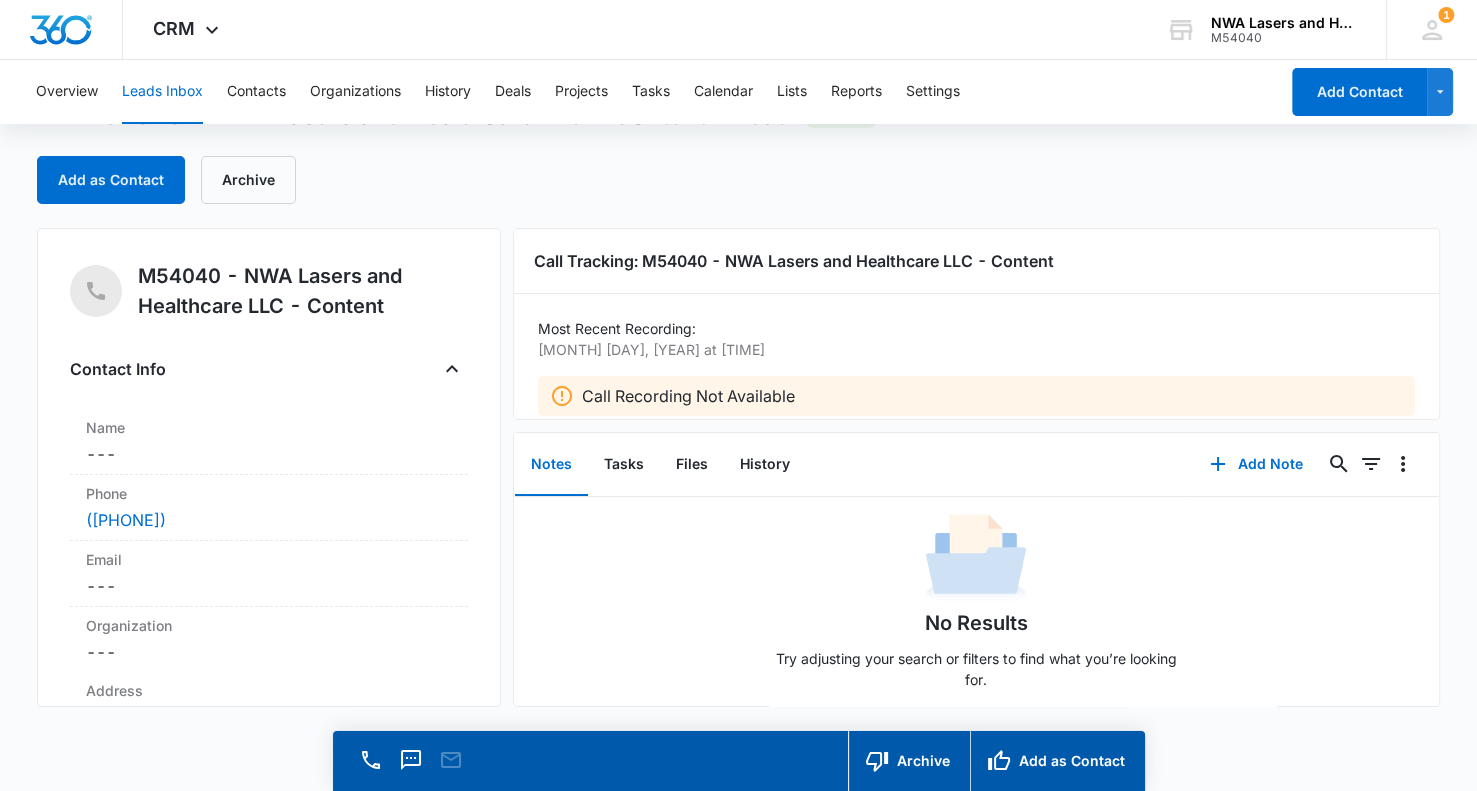 click on "M54040 - NWA Lasers and Healthcare LLC - Content - Lead [AGE] old Add as Contact Archive M54040 - NWA Lasers and Healthcare LLC - Content Contact Info Name Cancel Save Changes --- Phone Cancel Save Changes ([PHONE]) Email Cancel Save Changes --- Organization Cancel Save Changes --- Address Cancel Save Changes --- Details Qualifying Status Cancel Save Changes New Lead Source M54040 - NWA Lasers and Healthcare LLC - Content Lead Status Viewed Special Notes Cancel Save Changes --- Contact Type Cancel Save Changes None Contact Status Cancel Save Changes None Assigned To Cancel Save Changes --- Tags Cancel Save Changes --- Next Contact Date Cancel Save Changes --- Color Tag Current Color: Cancel Save Changes ID 1062 Created [MONTH] [DAY], [YEAR] at [TIME] Reviews Review Request Cancel Save Changes --- Additional Contact Info Best Way To Contact Cancel Save Changes --- Other Phone Cancel Save Changes --- Notes Cancel Save Changes --- Quick Lead Details How can we help?  Cancel Save Changes --- Cancel Save Changes --- [AGE]" at bounding box center [738, 446] 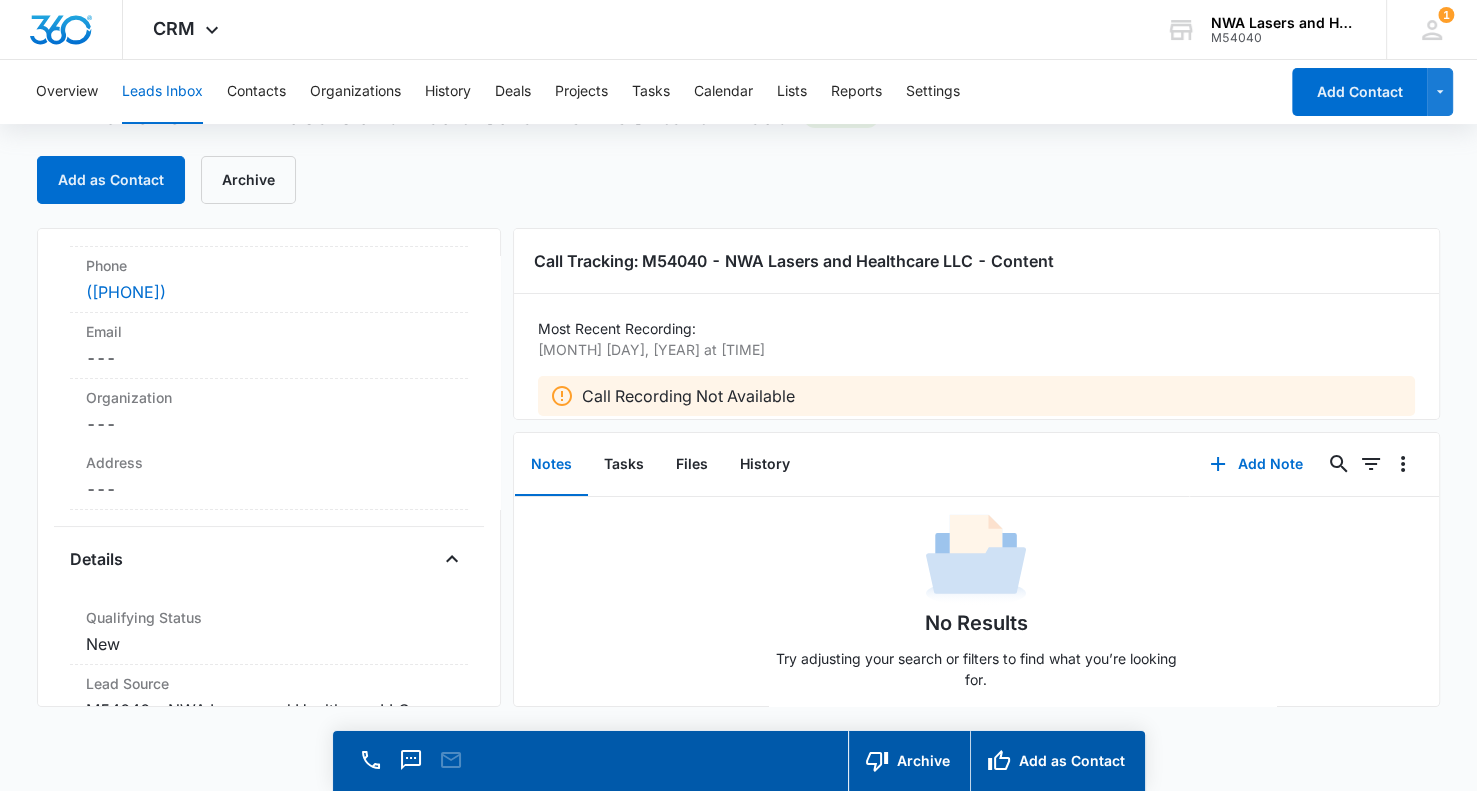 scroll, scrollTop: 240, scrollLeft: 0, axis: vertical 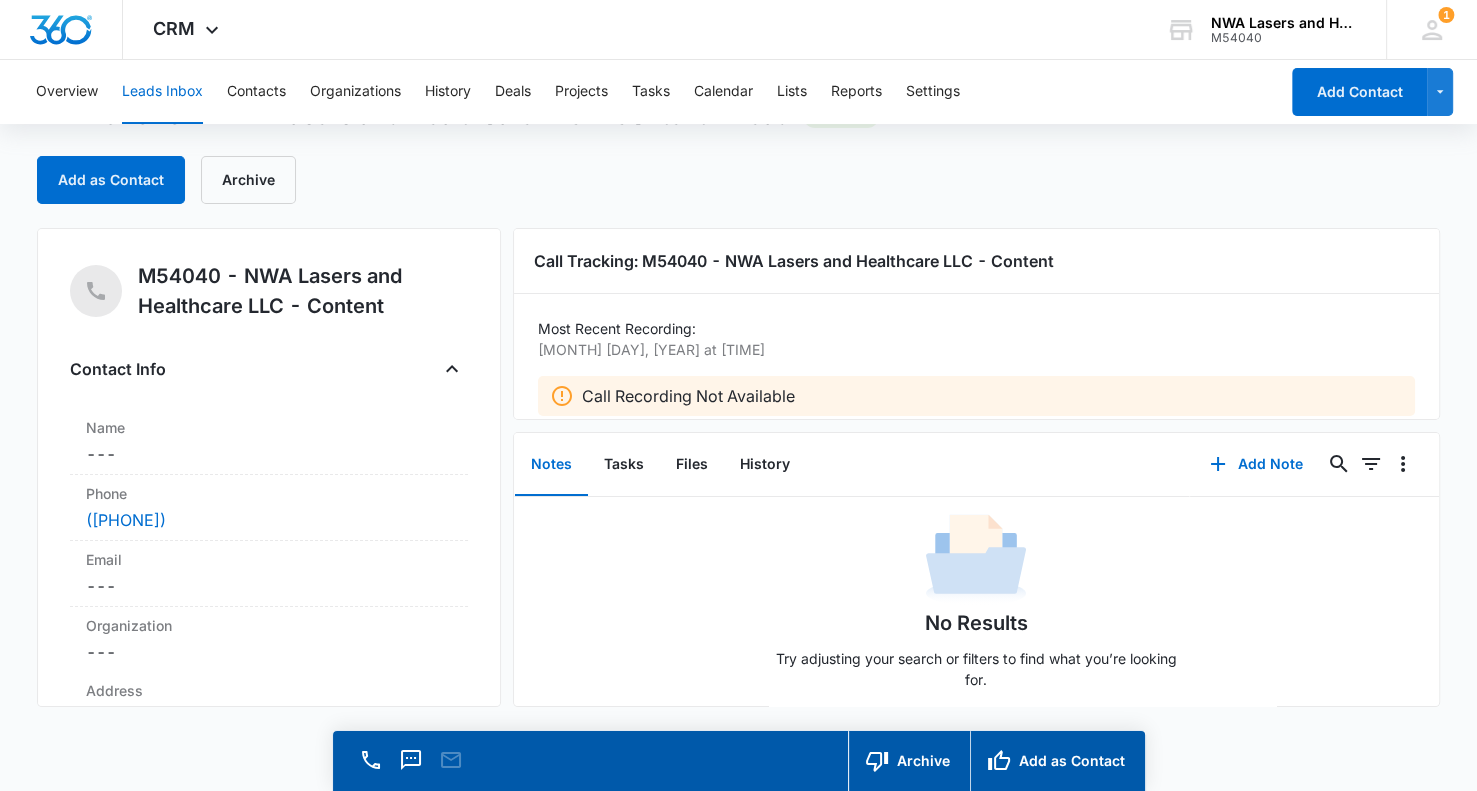 drag, startPoint x: 1282, startPoint y: 685, endPoint x: 1239, endPoint y: 687, distance: 43.046486 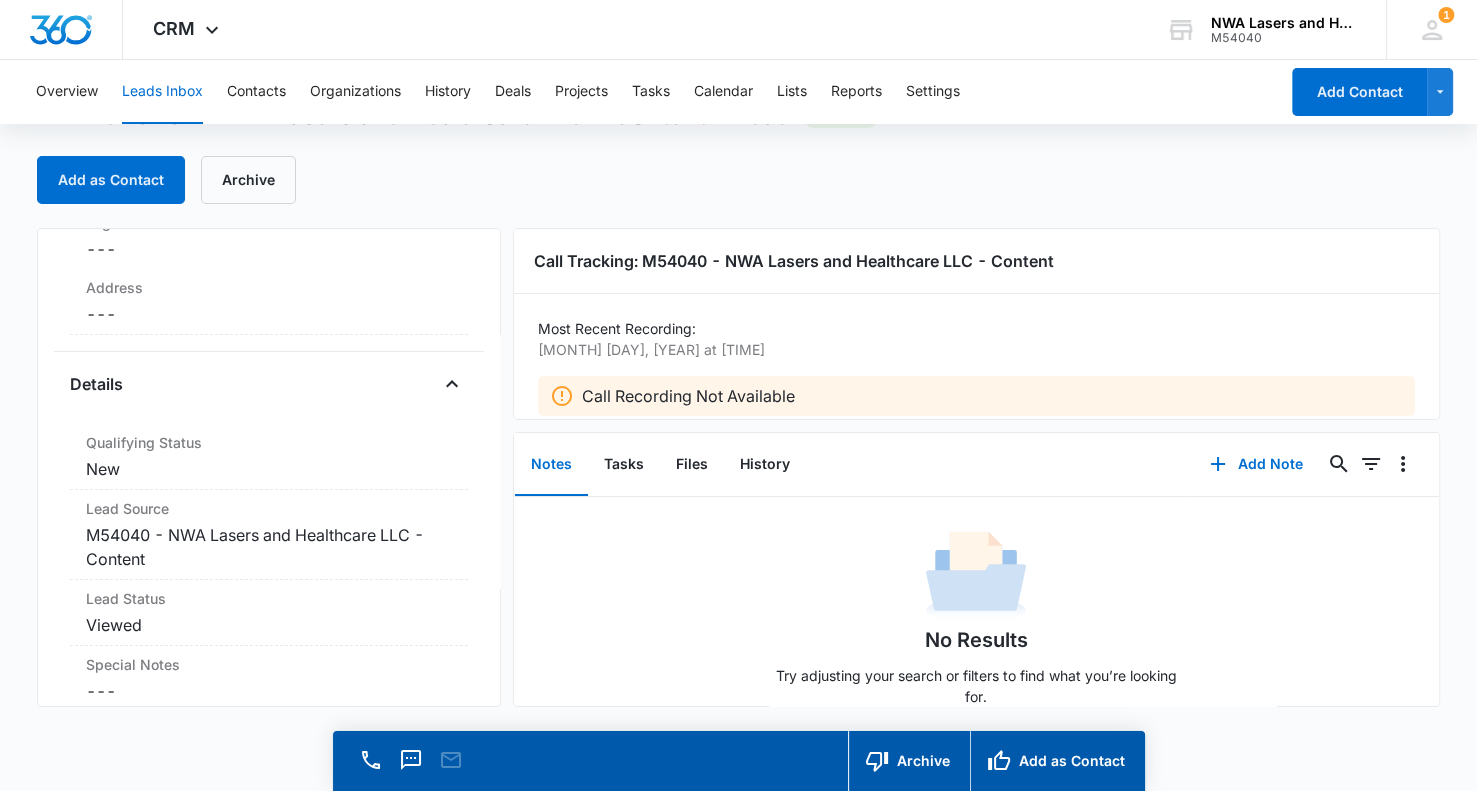 scroll, scrollTop: 0, scrollLeft: 0, axis: both 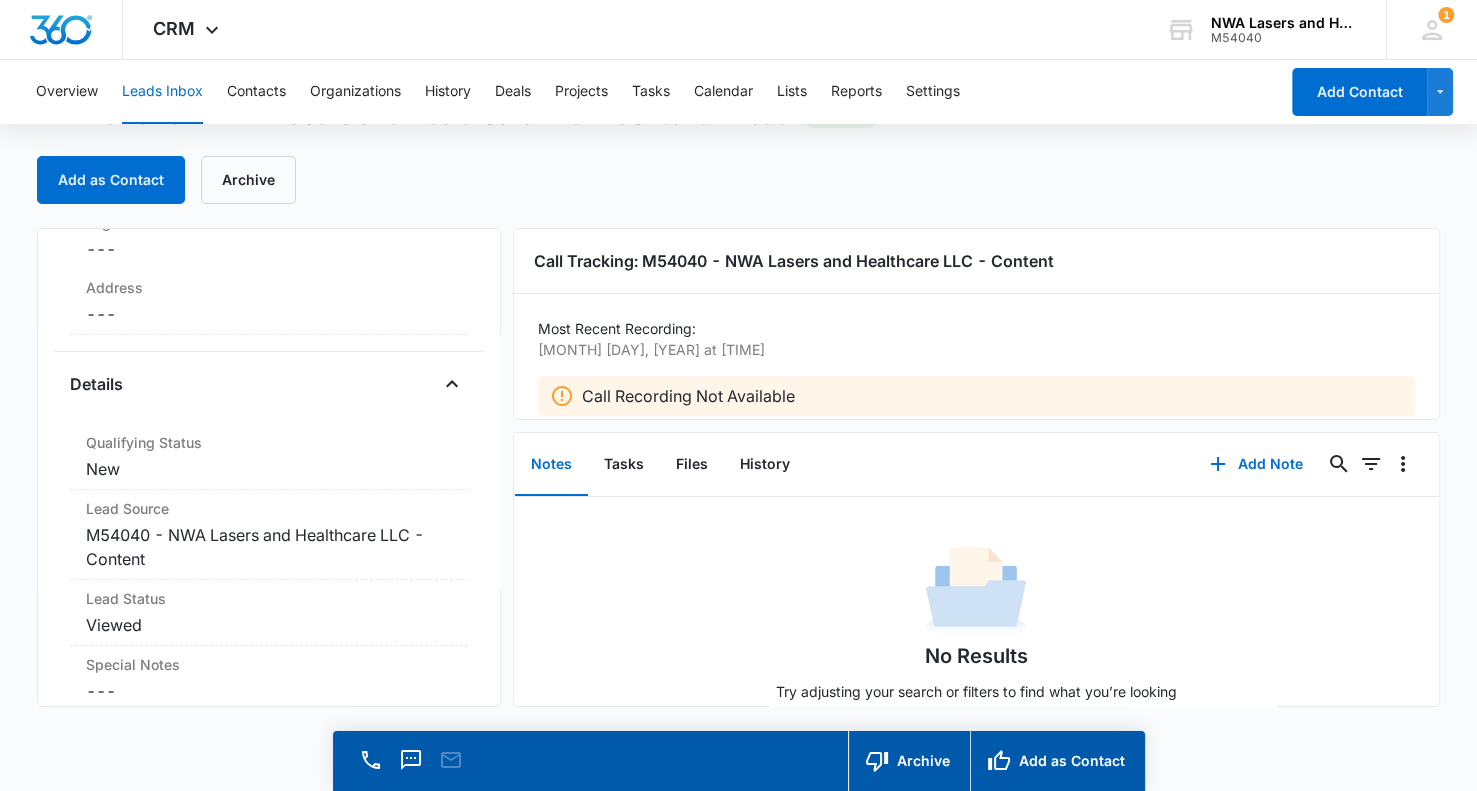 click on "Leads Inbox" at bounding box center [162, 92] 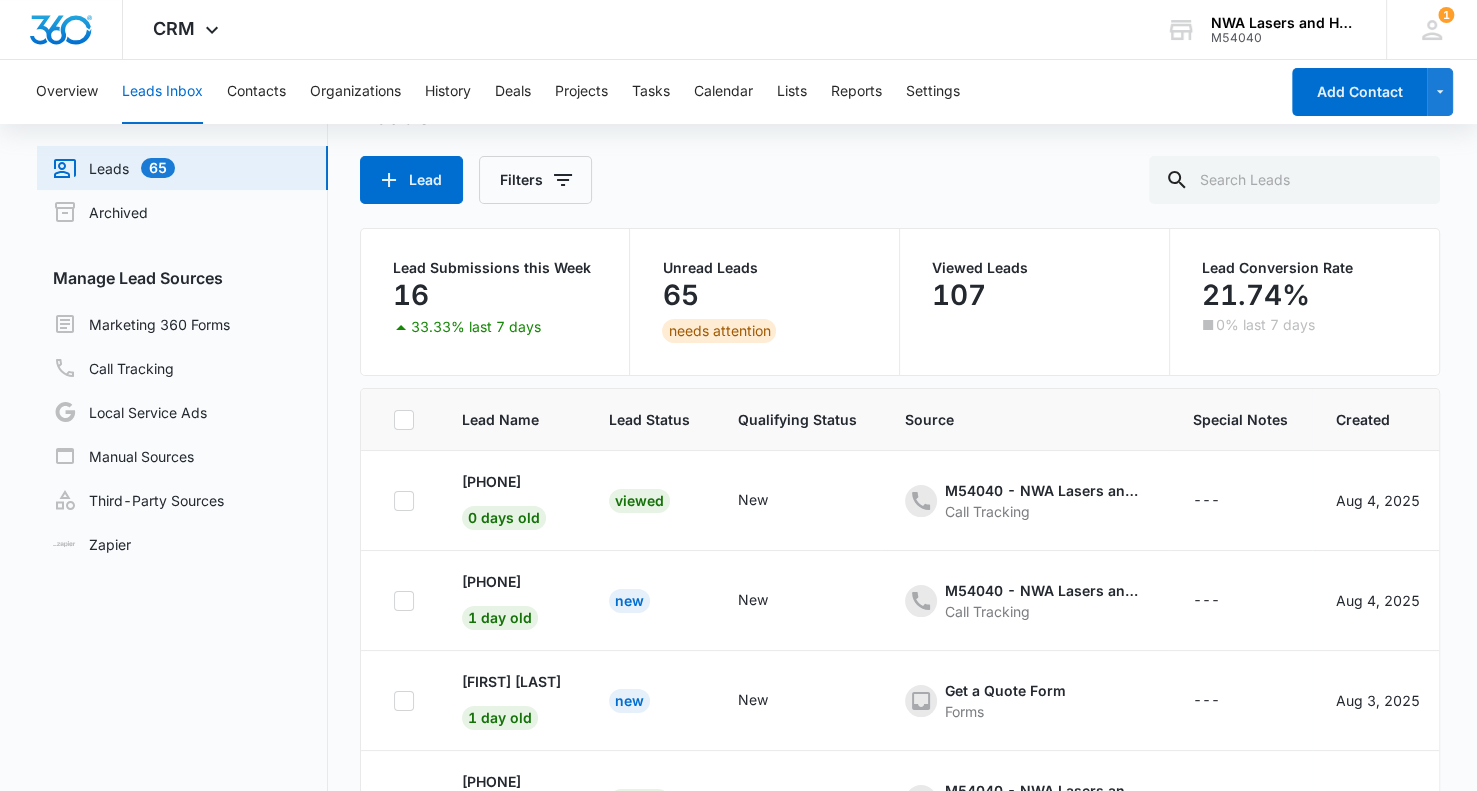 scroll, scrollTop: 0, scrollLeft: 0, axis: both 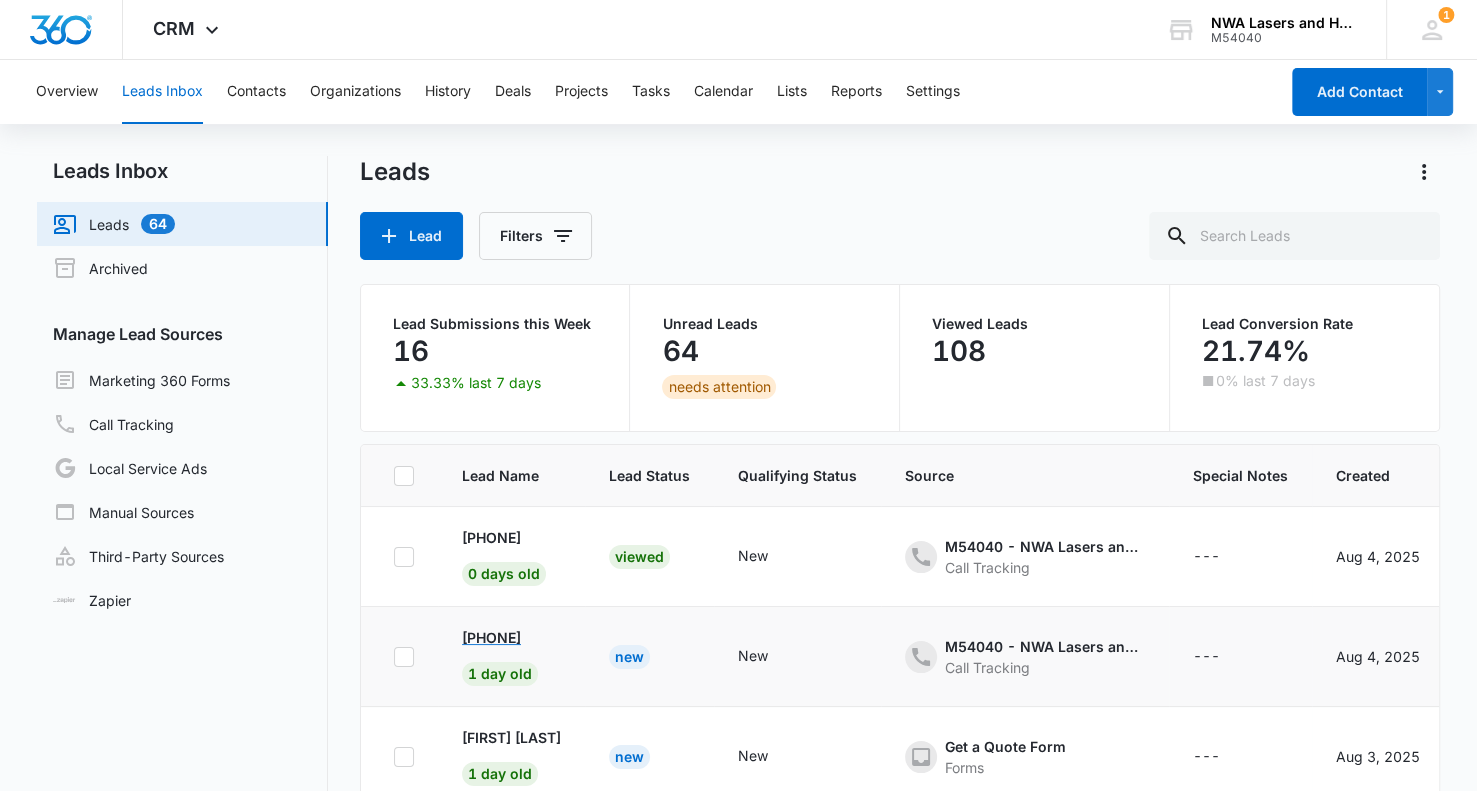 click on "[PHONE]" at bounding box center (491, 637) 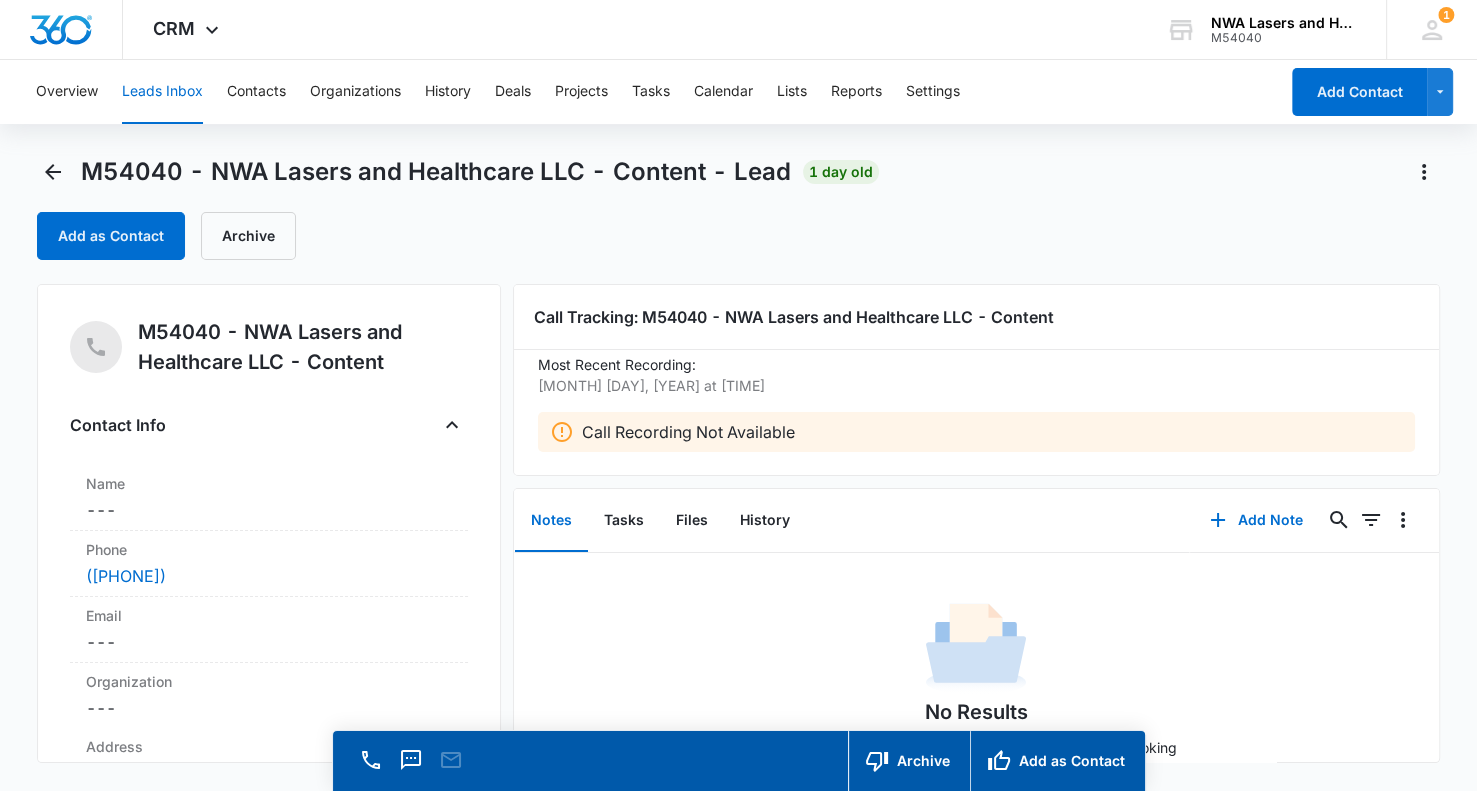 scroll, scrollTop: 0, scrollLeft: 0, axis: both 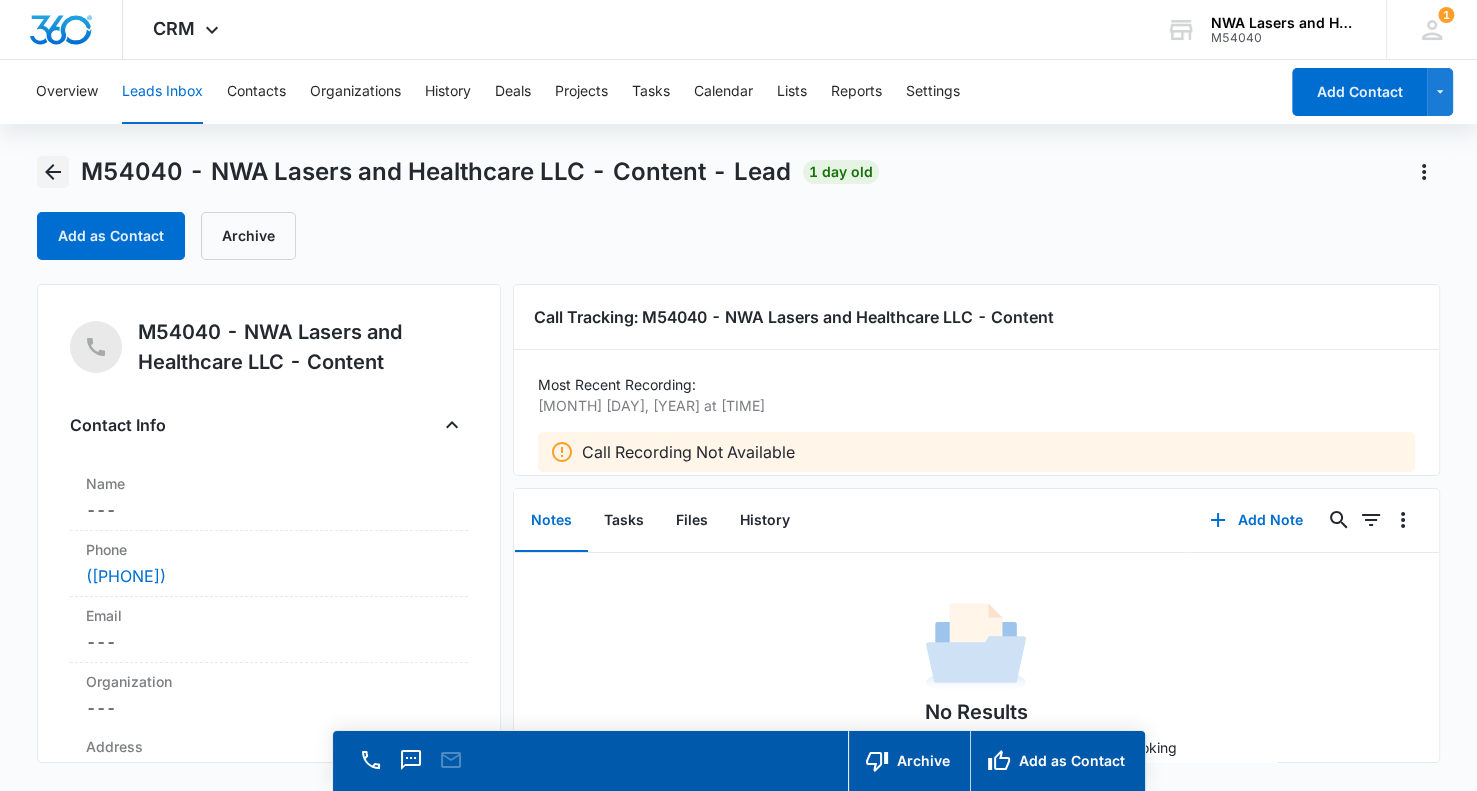 click 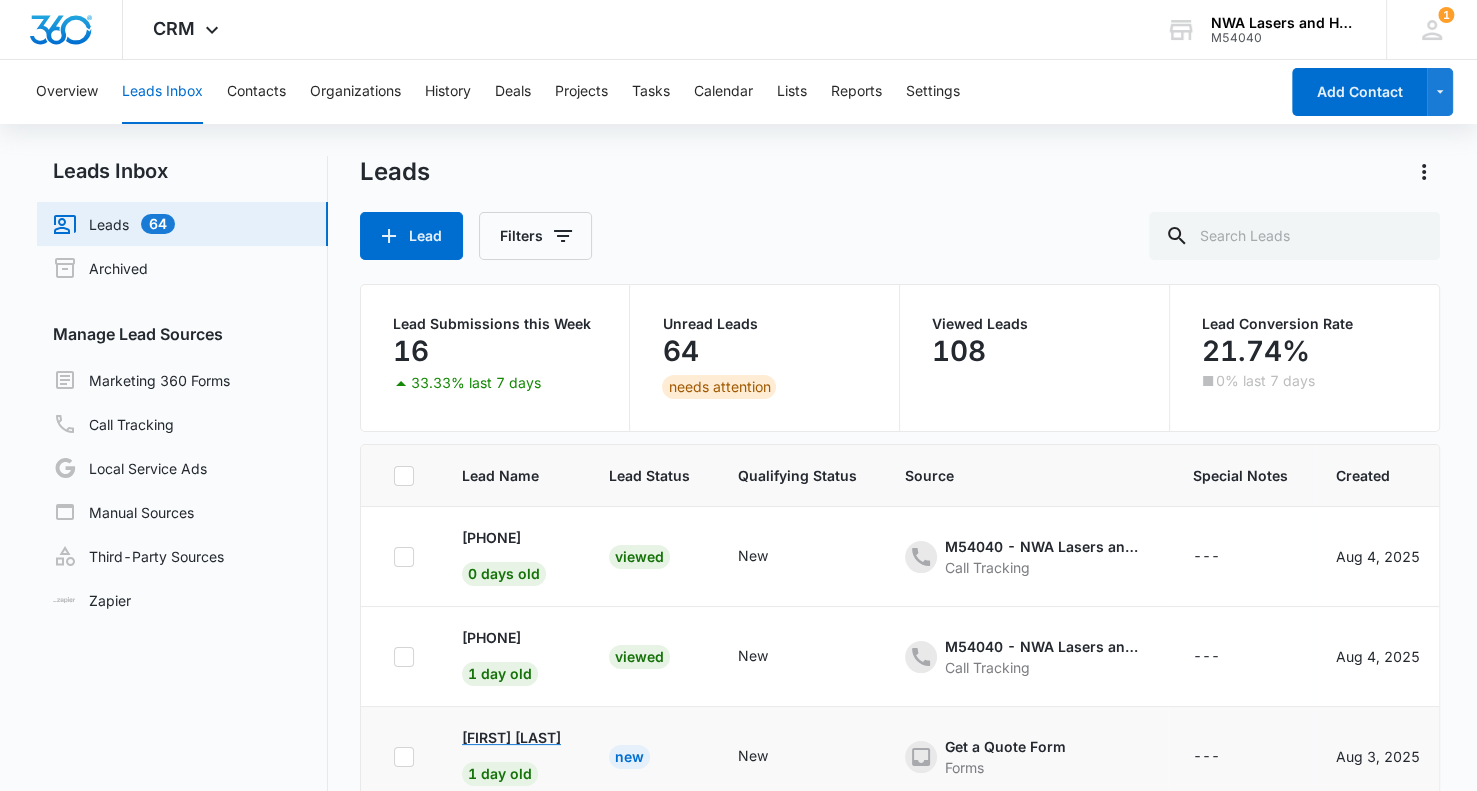 click on "[FIRST] [LAST]" at bounding box center [511, 737] 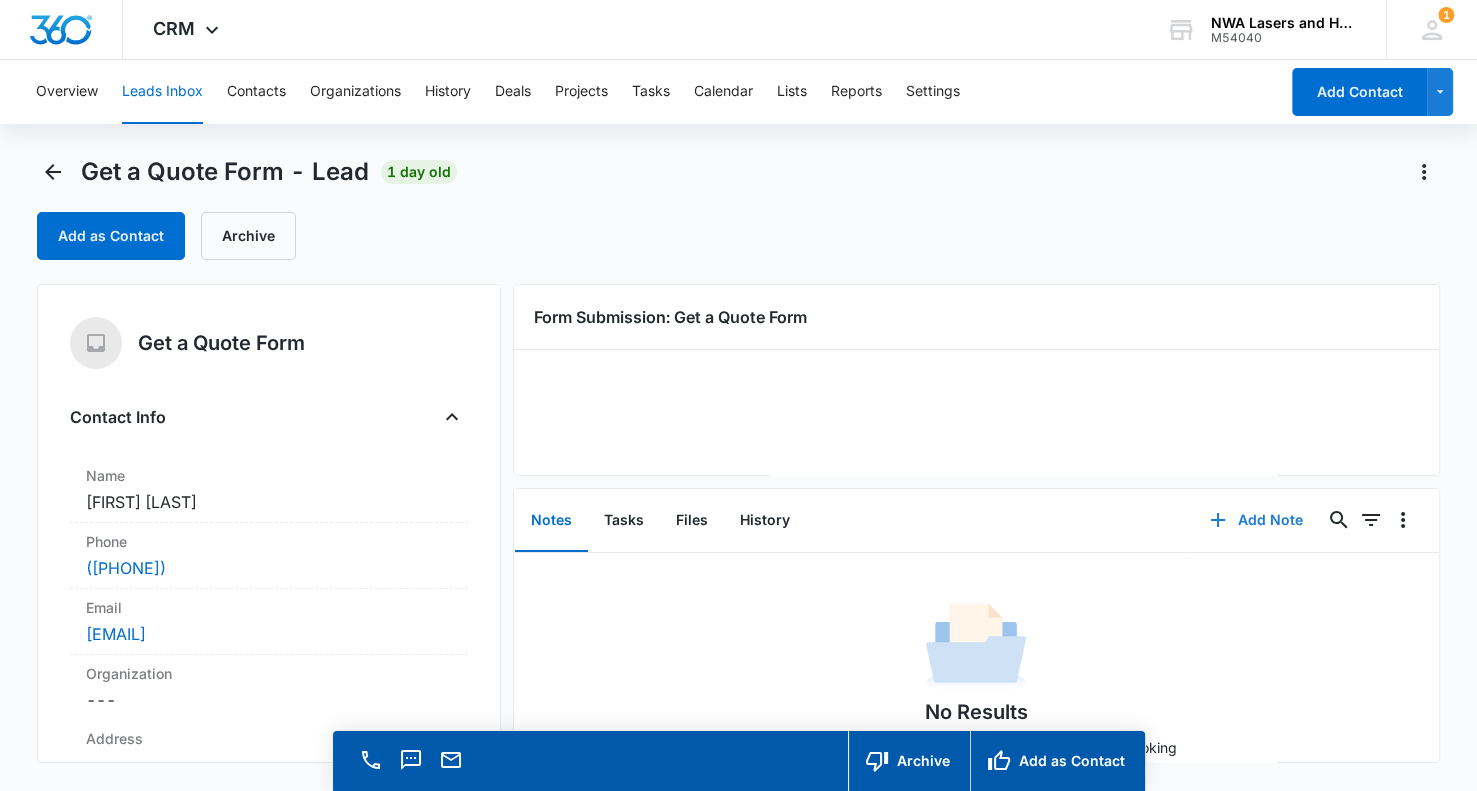 click on "Add Note" at bounding box center [1256, 520] 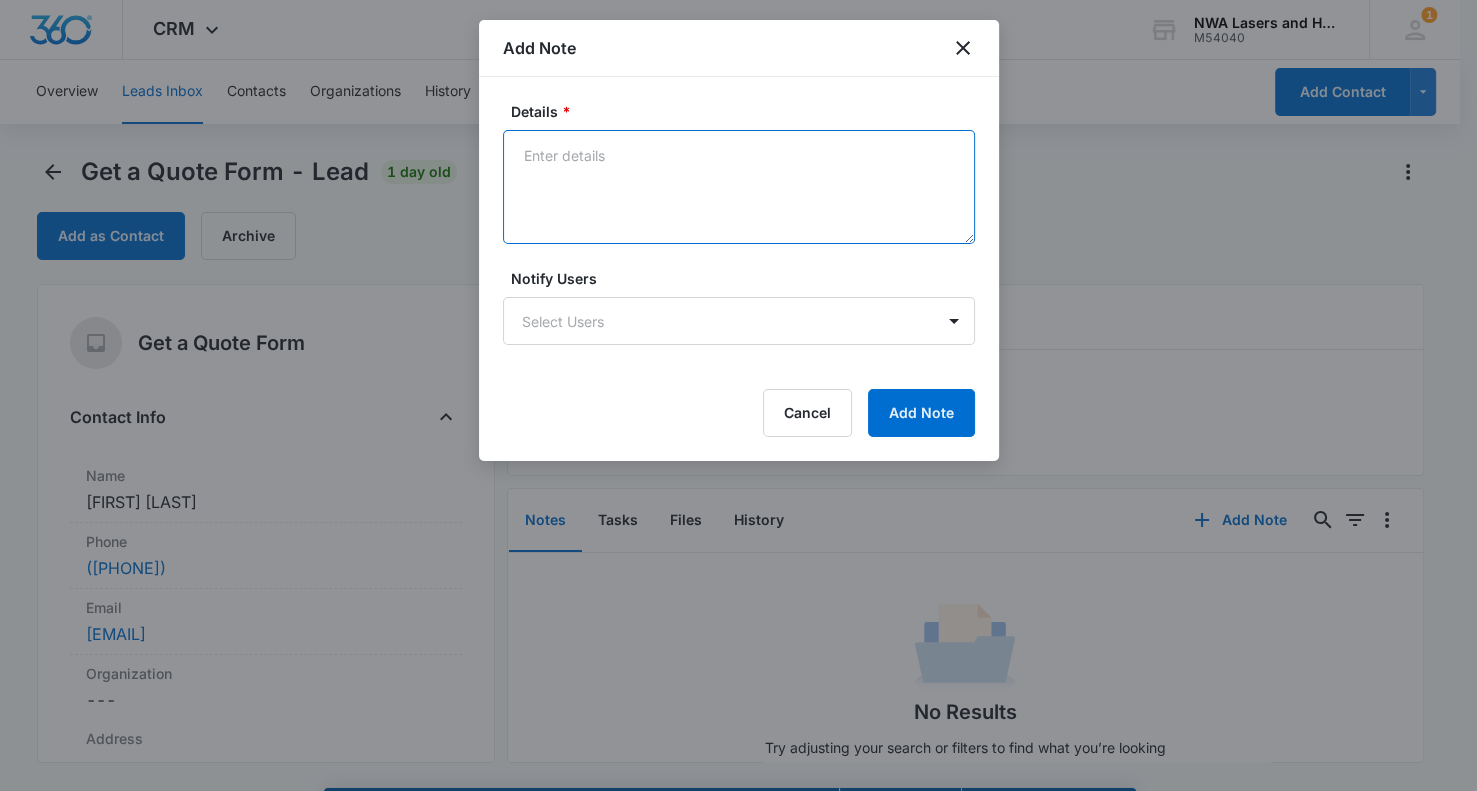 click on "Details *" at bounding box center (739, 187) 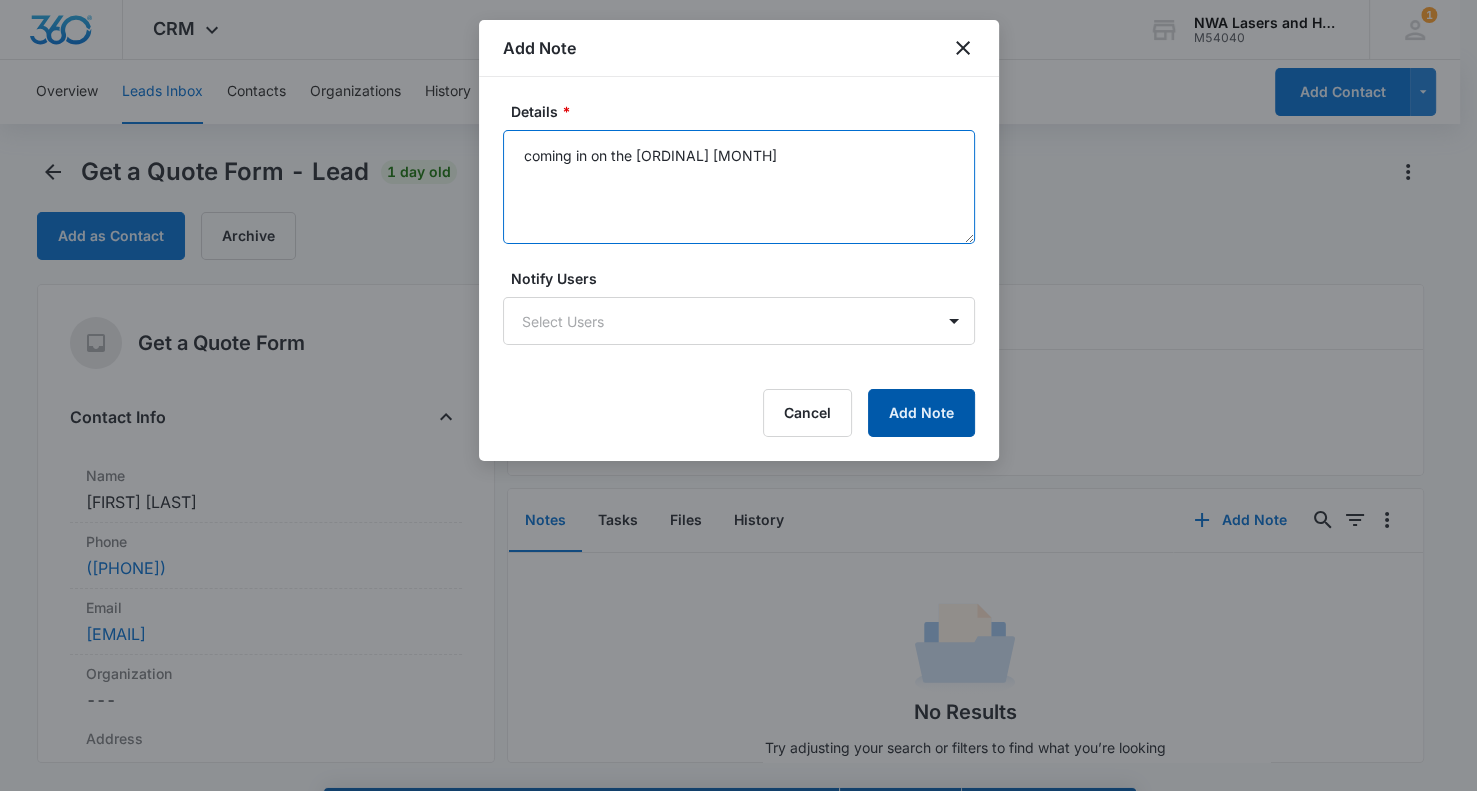 type on "coming in on the [ORDINAL] [MONTH]" 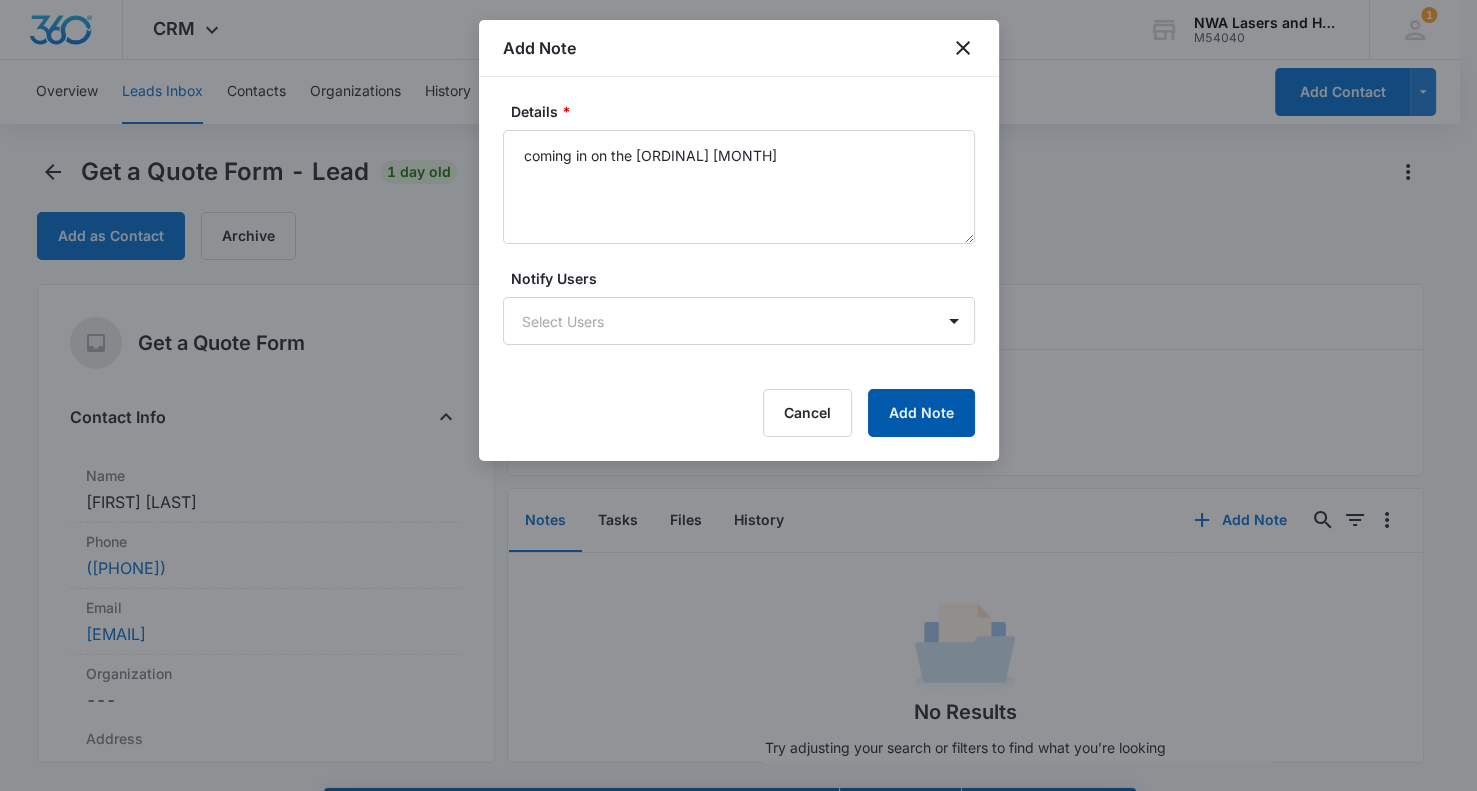 click on "Add Note" at bounding box center [921, 413] 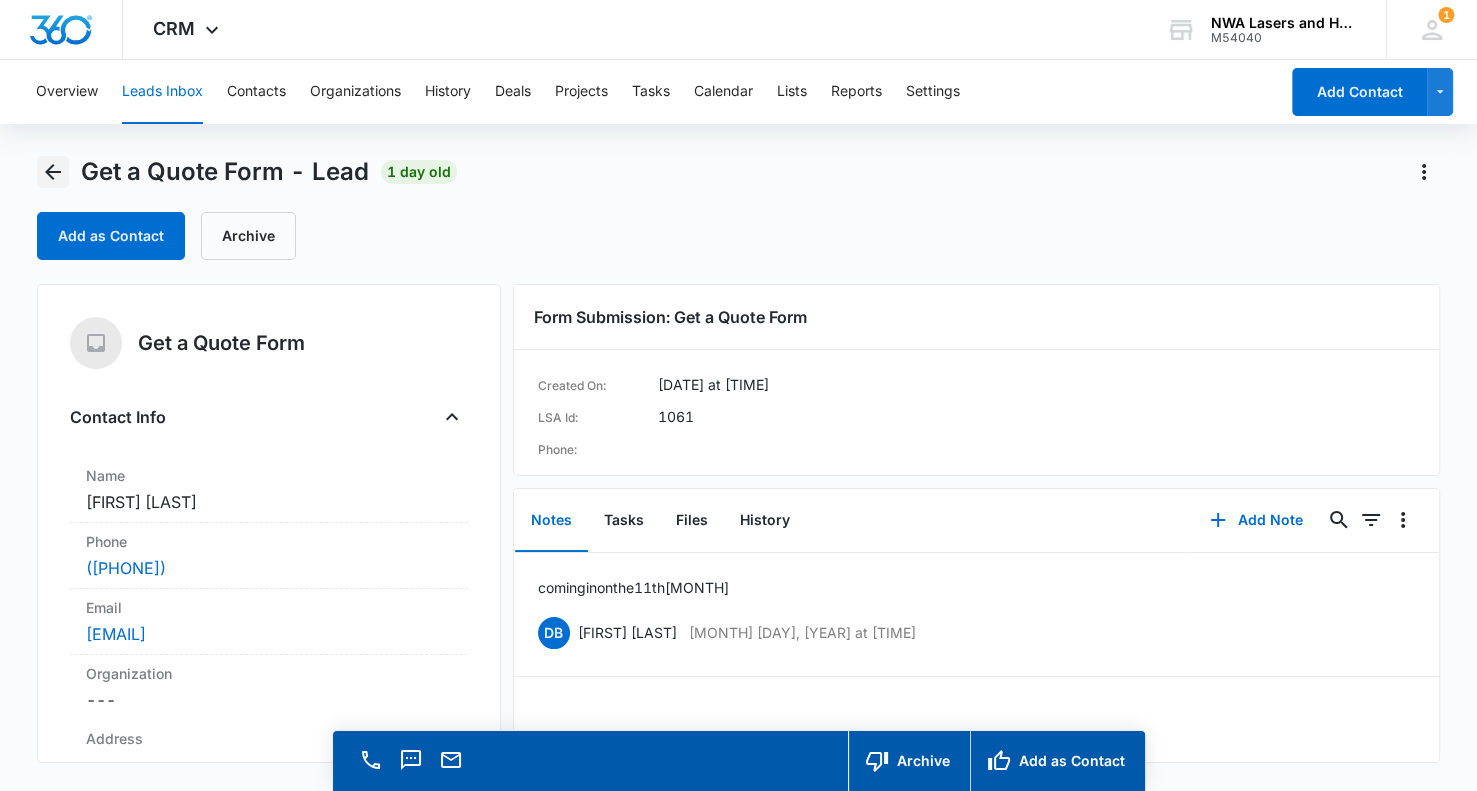 click 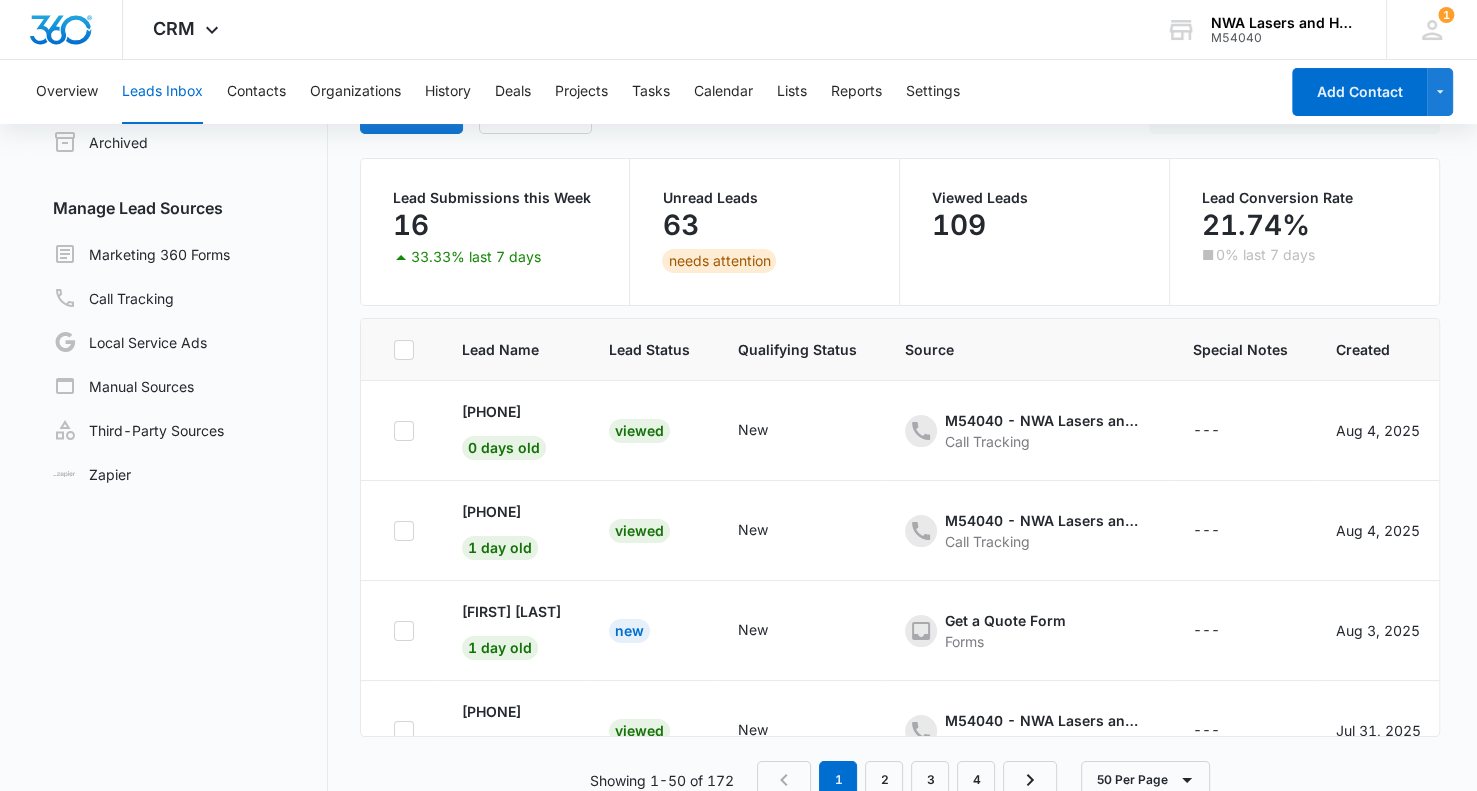 scroll, scrollTop: 157, scrollLeft: 0, axis: vertical 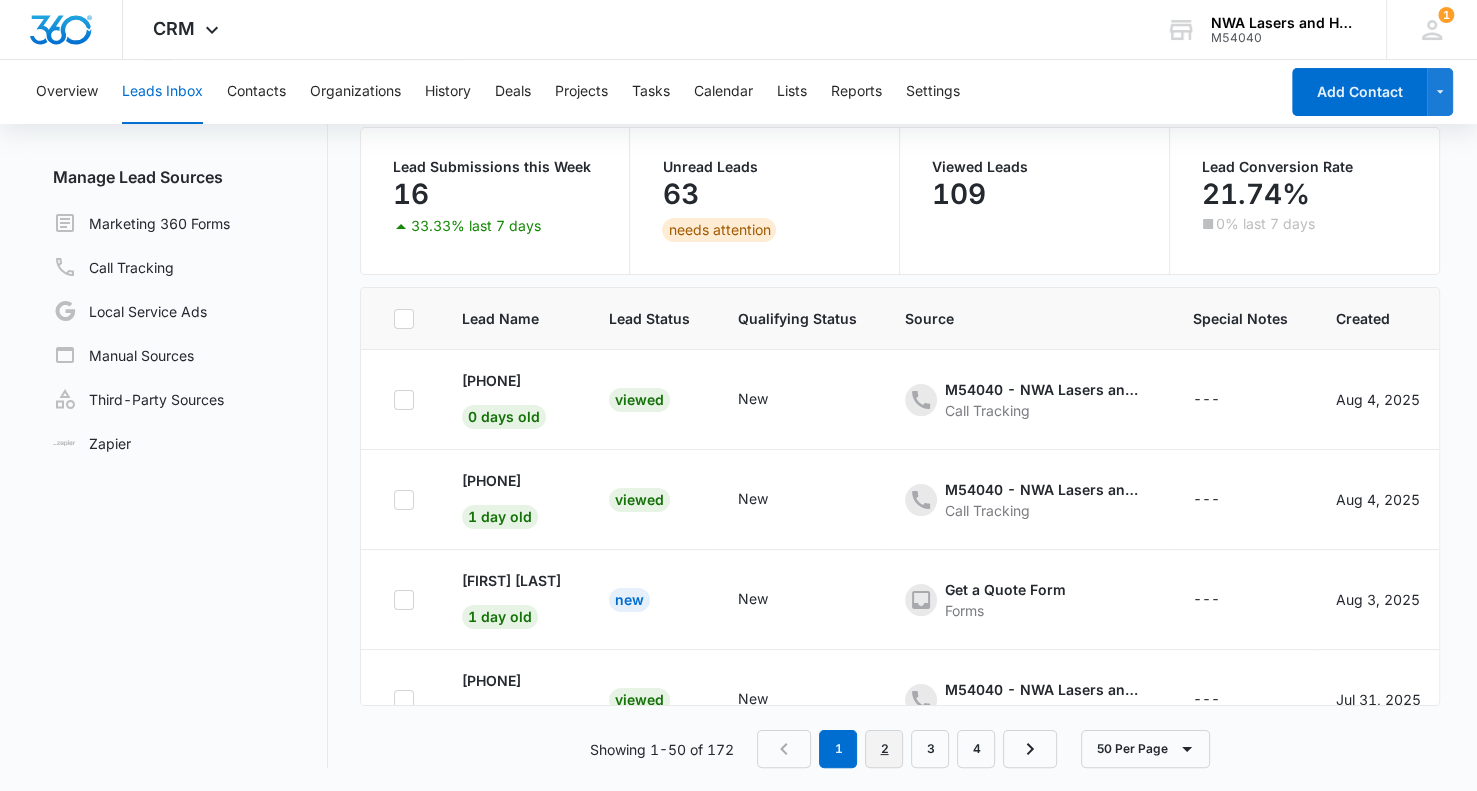 click on "2" at bounding box center [884, 749] 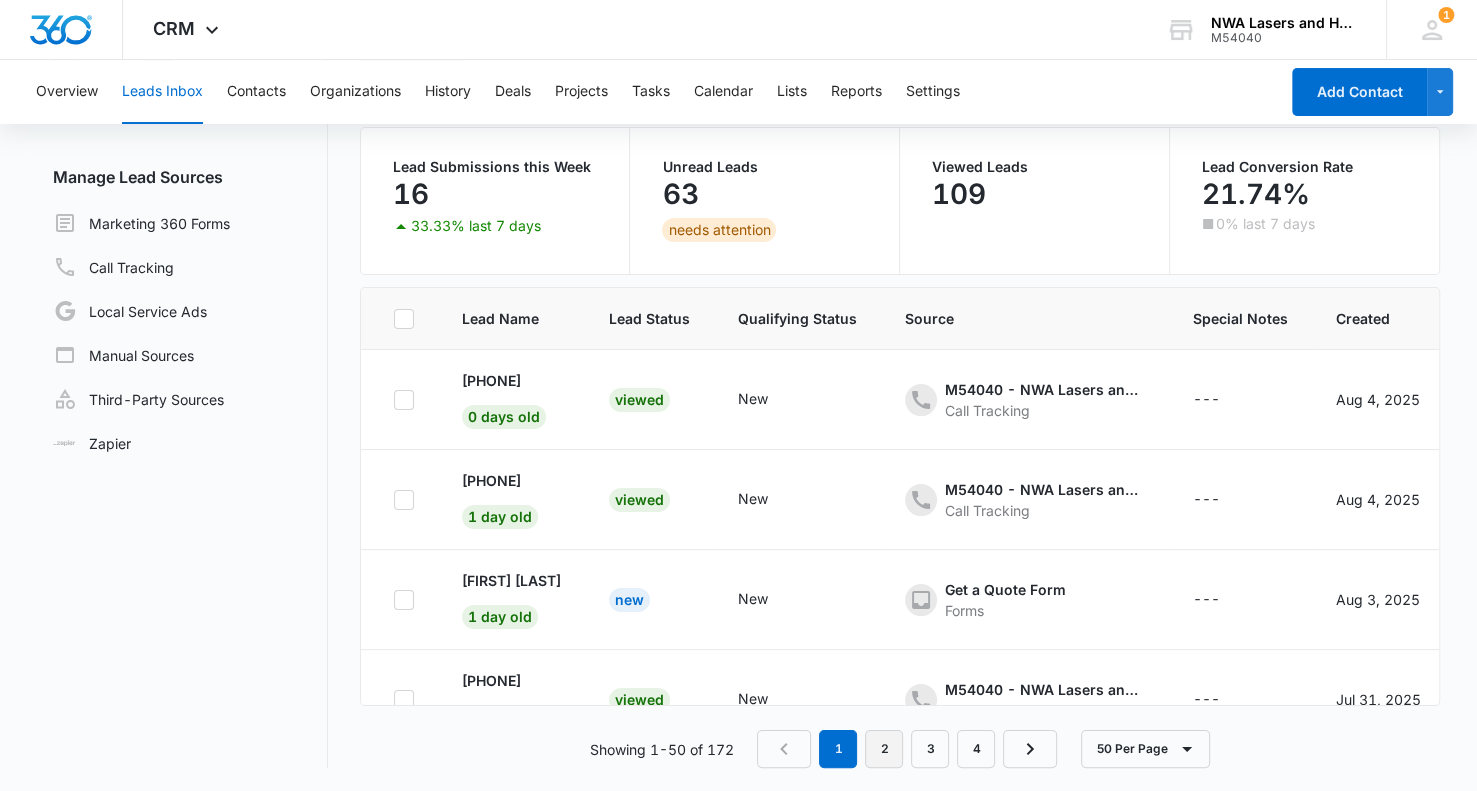 scroll, scrollTop: 0, scrollLeft: 0, axis: both 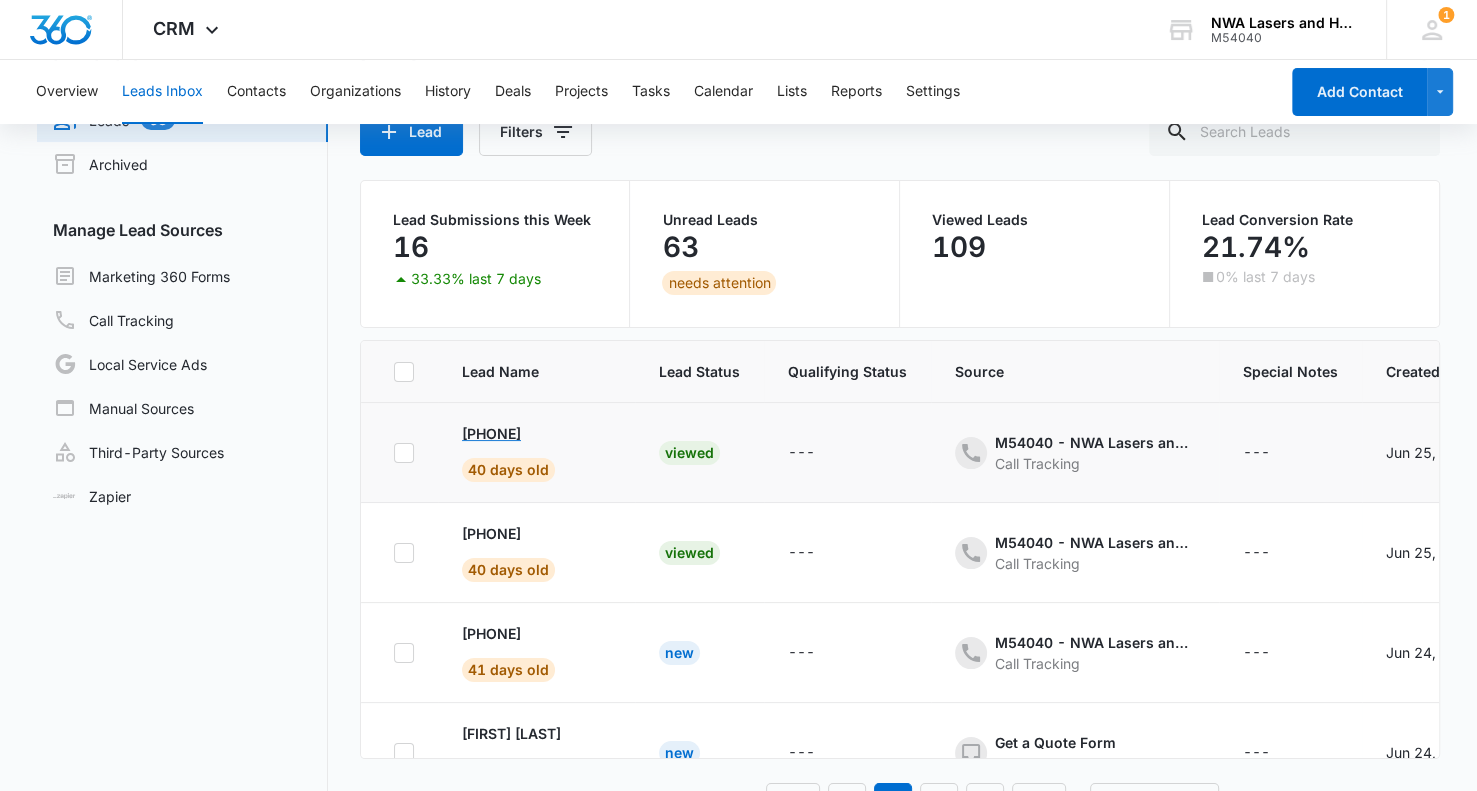 click on "[PHONE]" at bounding box center (491, 433) 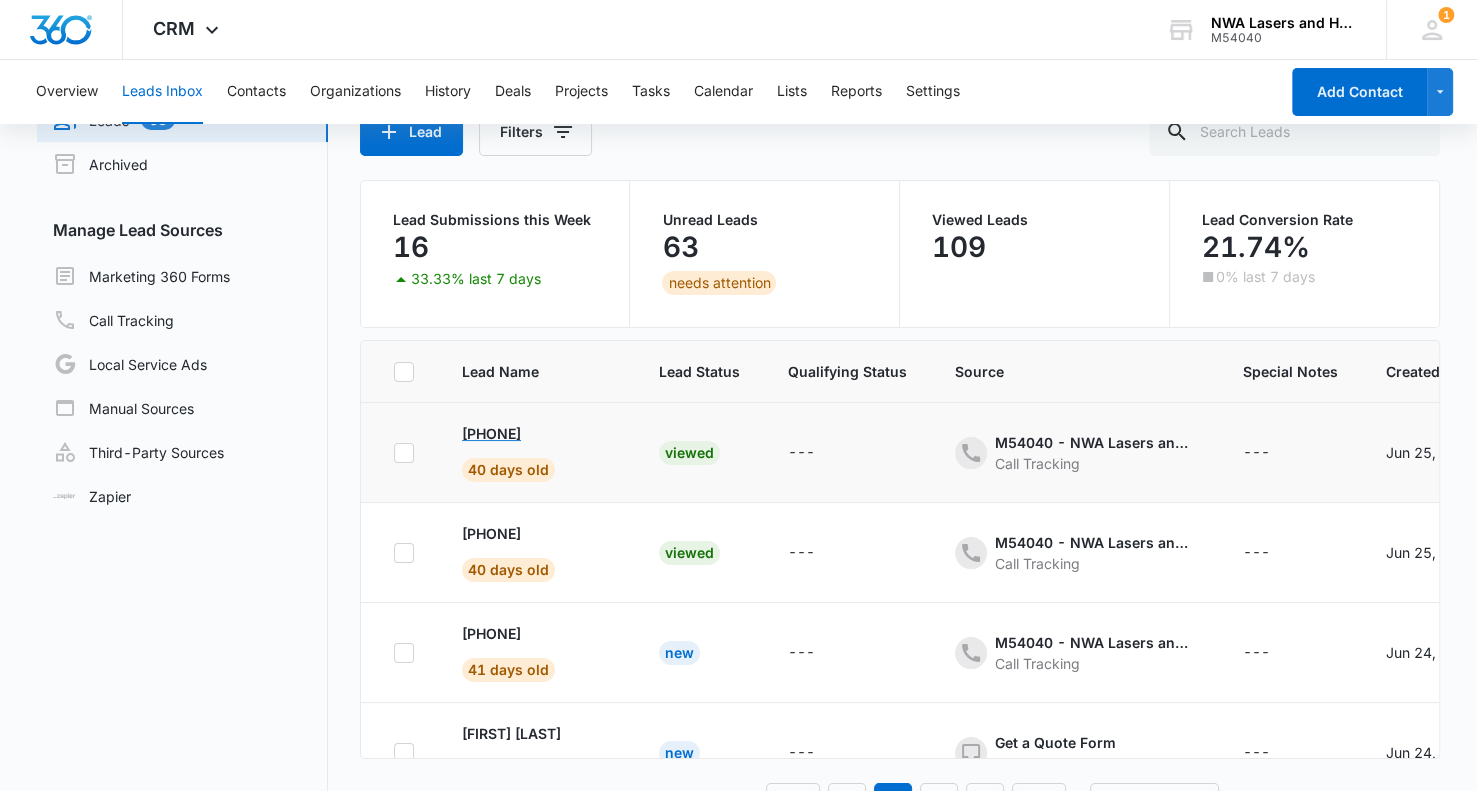 scroll, scrollTop: 0, scrollLeft: 0, axis: both 